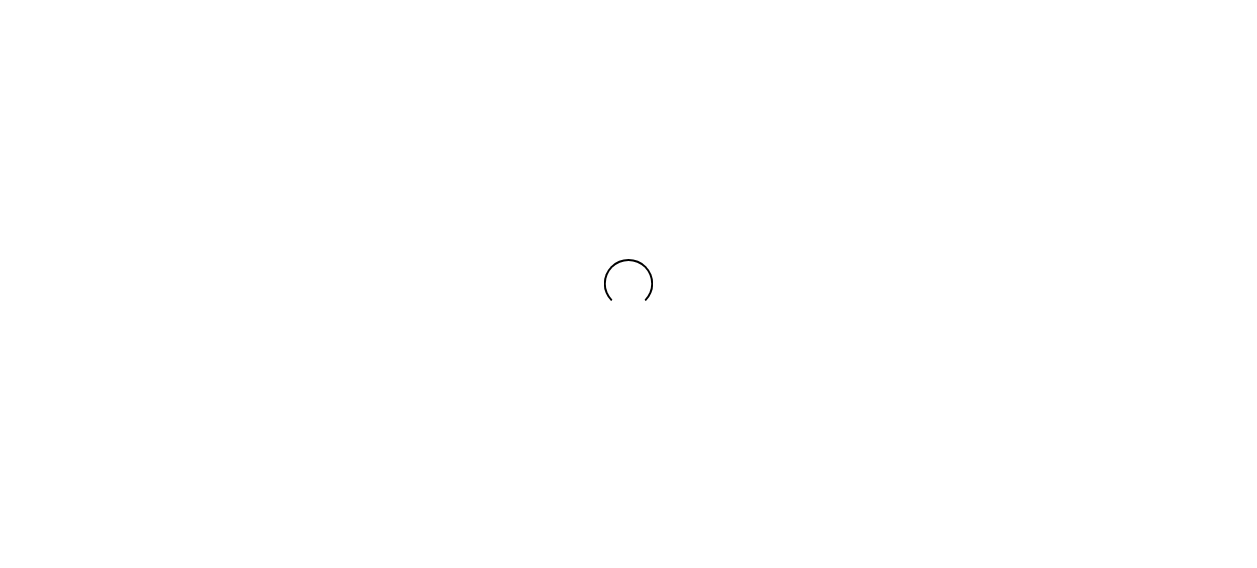 scroll, scrollTop: 0, scrollLeft: 0, axis: both 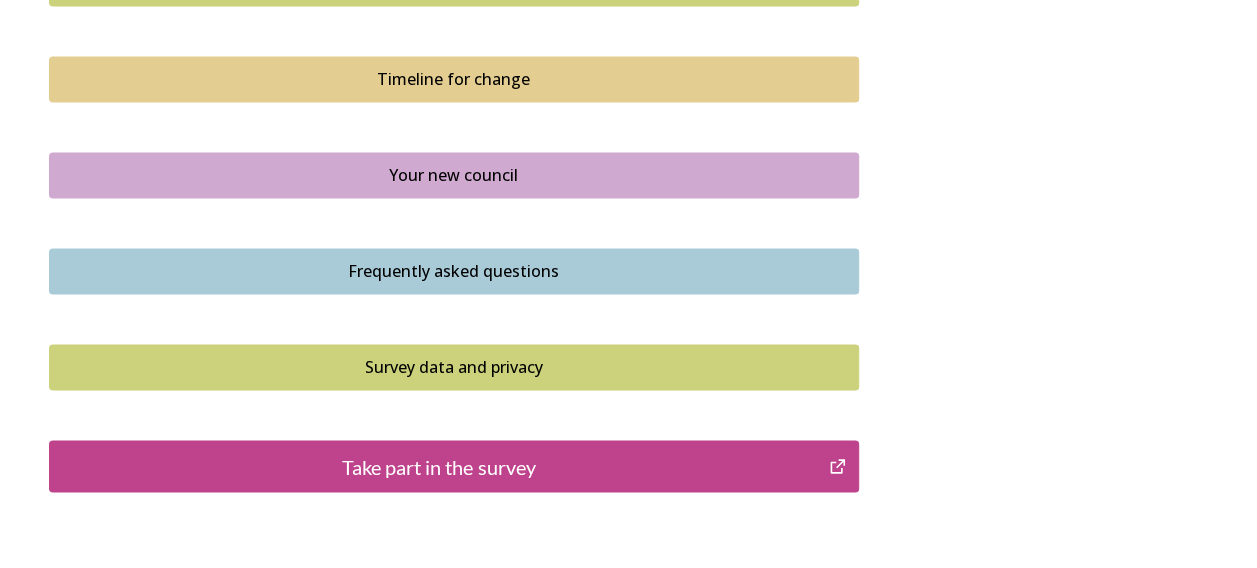 click on "Take part in the survey" at bounding box center (439, 466) 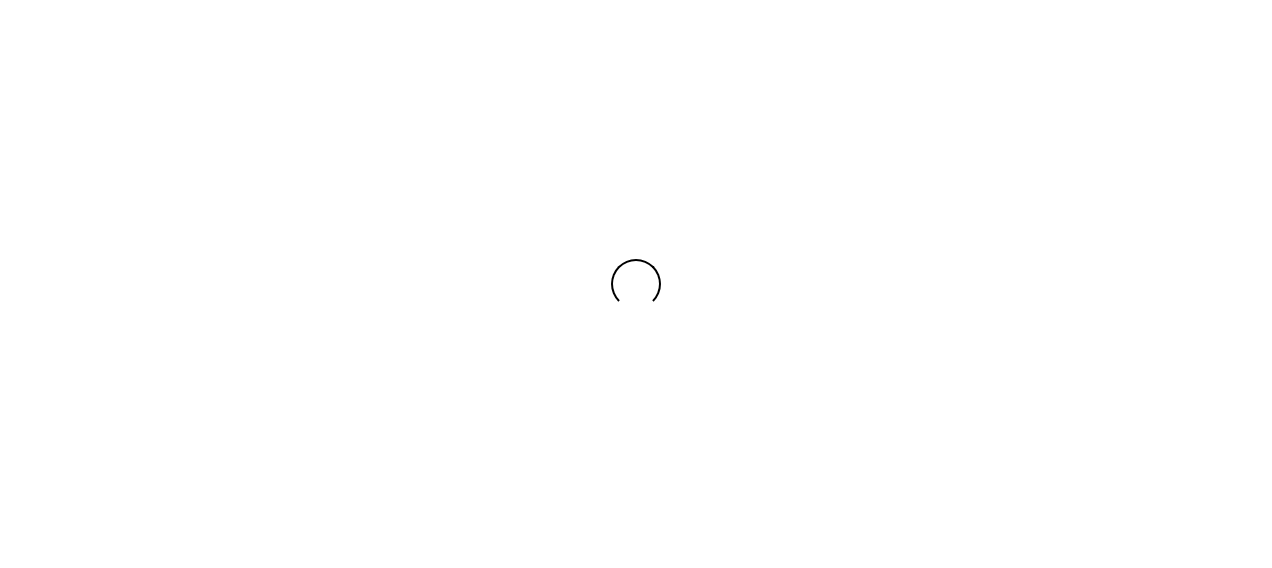 scroll, scrollTop: 0, scrollLeft: 0, axis: both 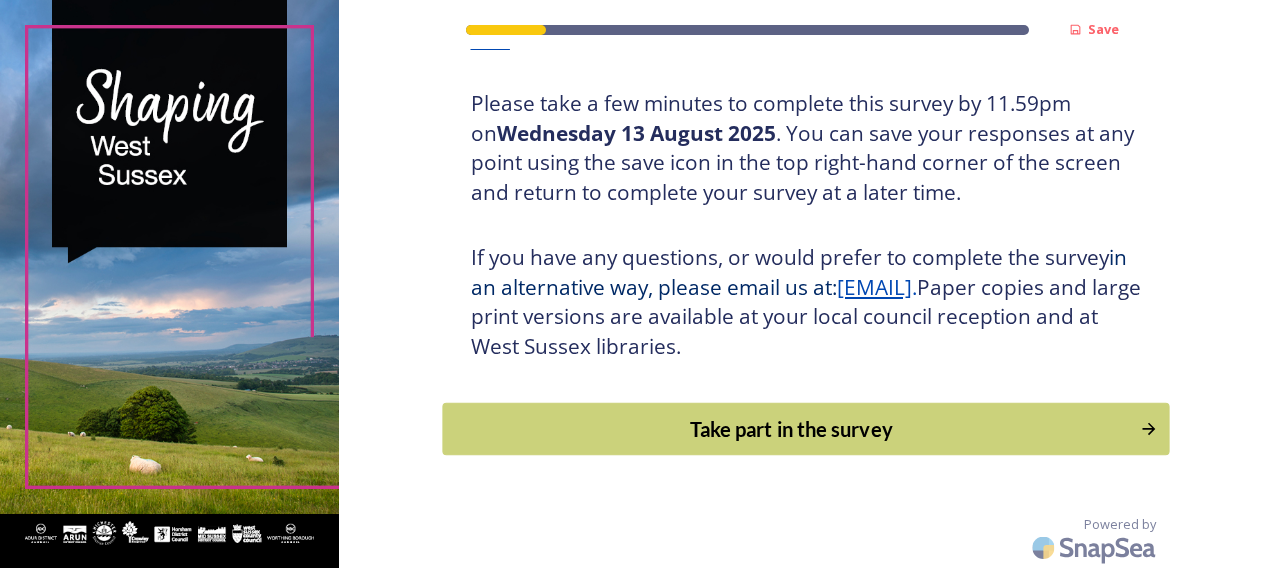 click on "Take part in the survey" at bounding box center [791, 429] 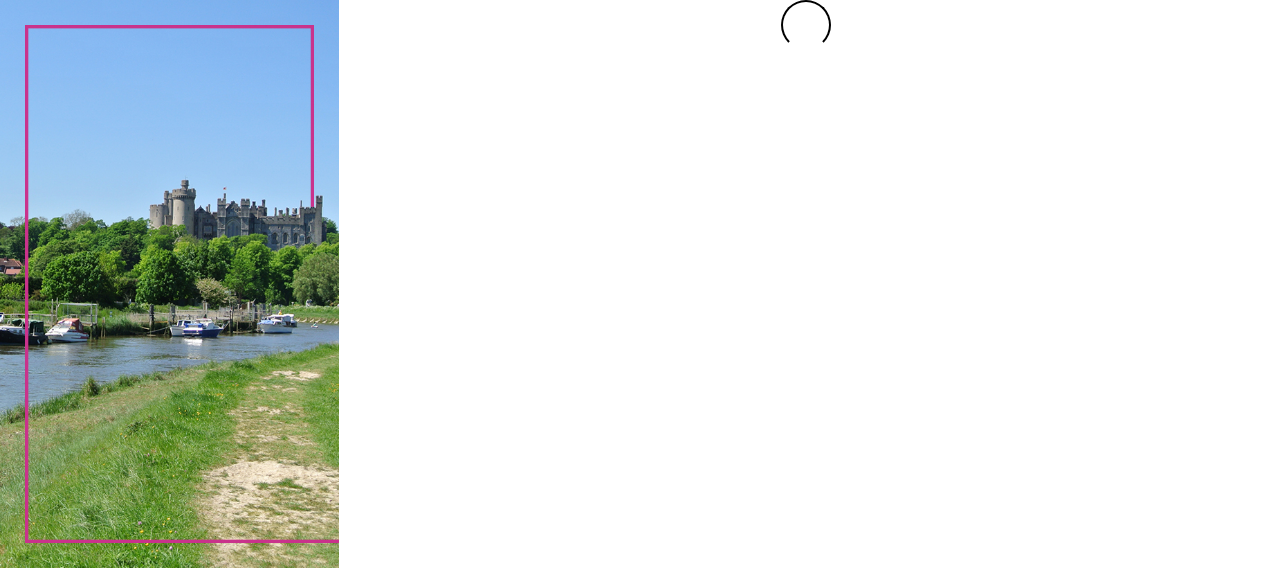 scroll, scrollTop: 0, scrollLeft: 0, axis: both 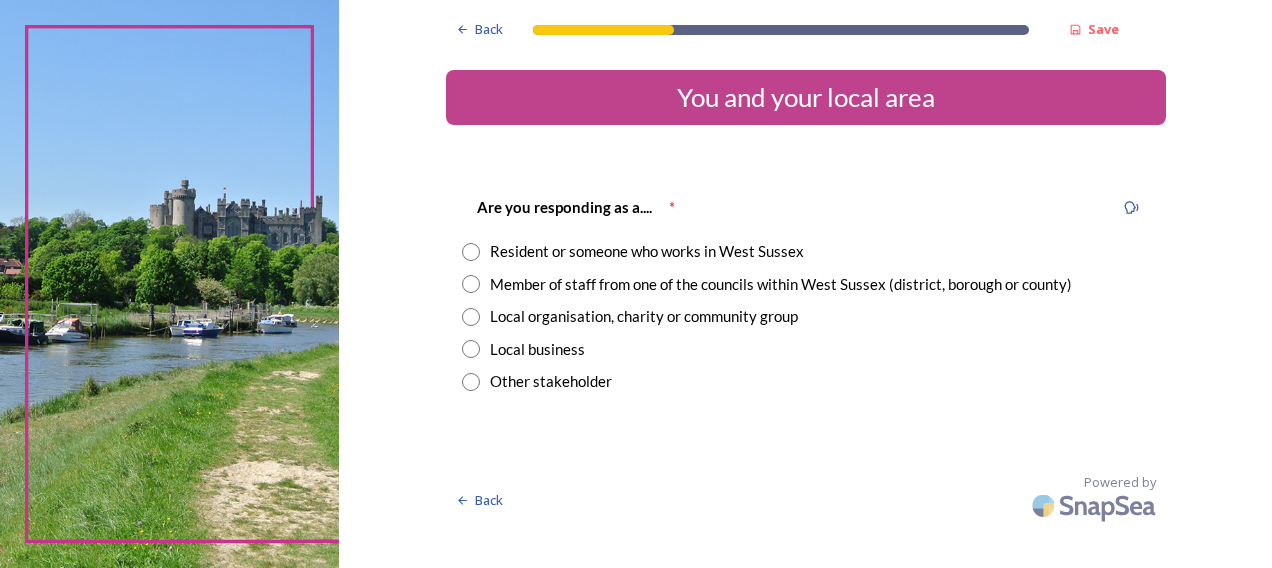 click at bounding box center (471, 252) 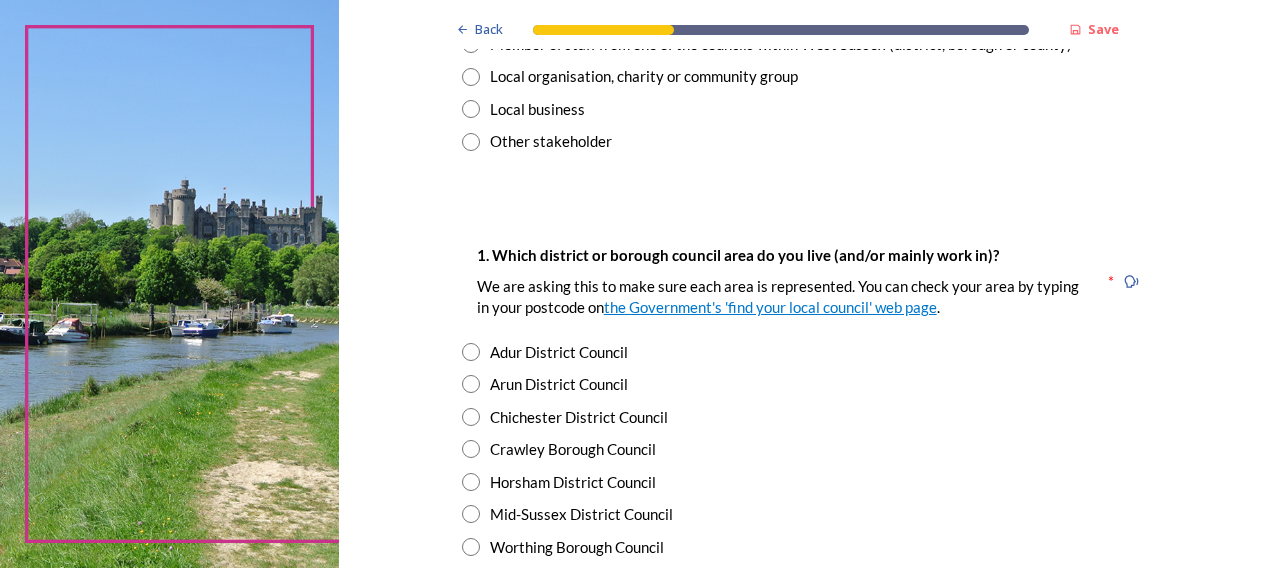 scroll, scrollTop: 280, scrollLeft: 0, axis: vertical 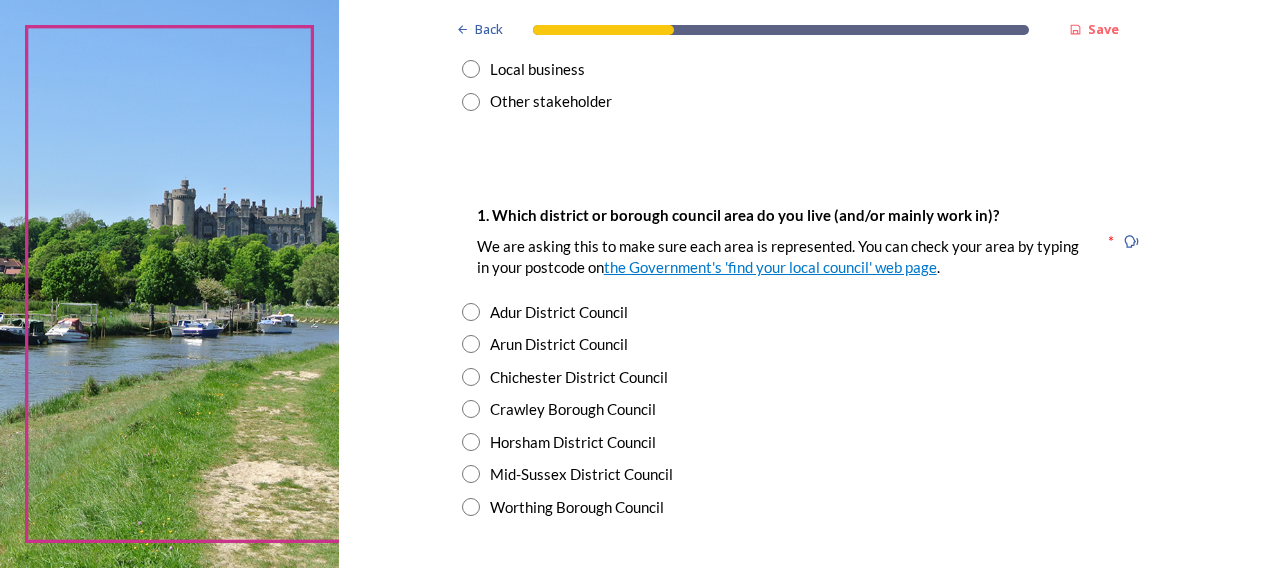 click at bounding box center (471, 377) 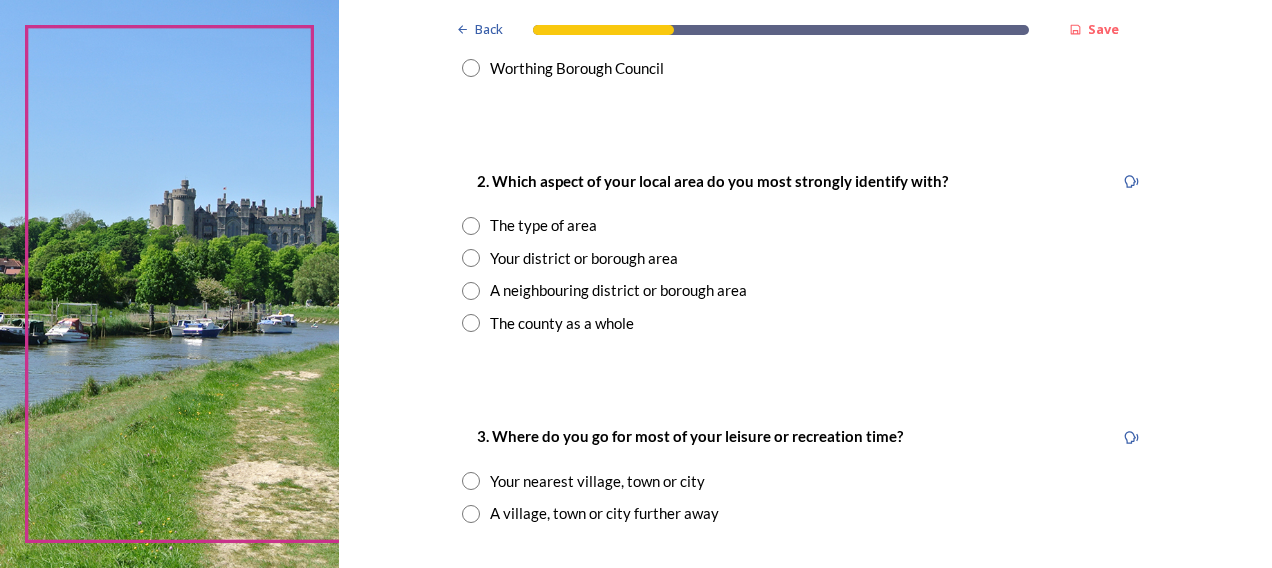 scroll, scrollTop: 720, scrollLeft: 0, axis: vertical 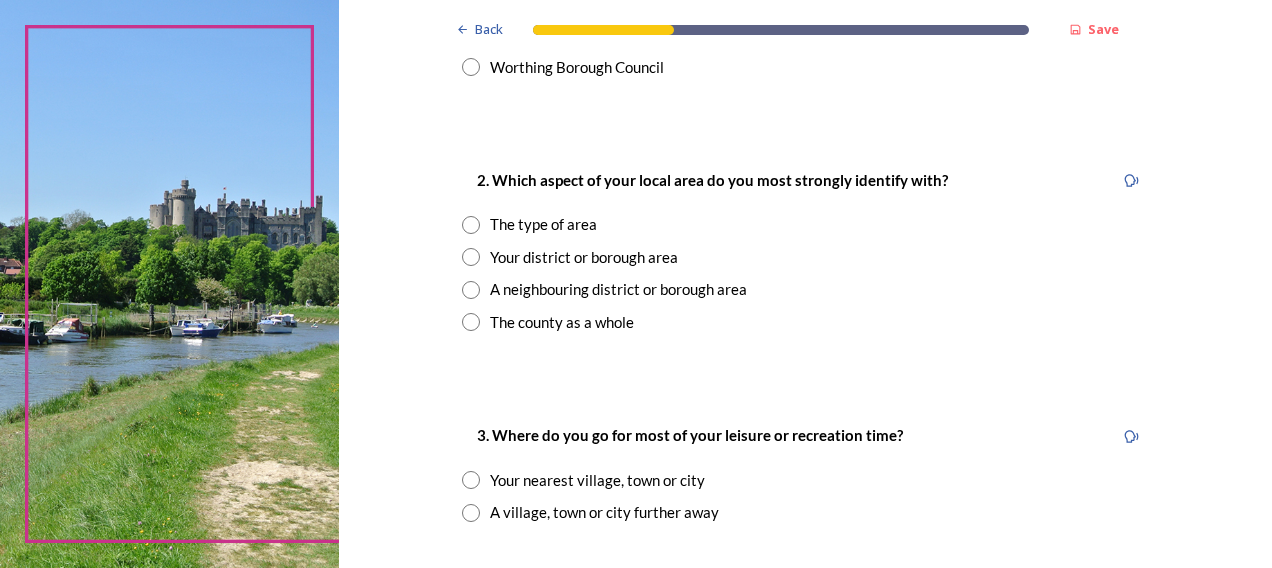click at bounding box center [471, 257] 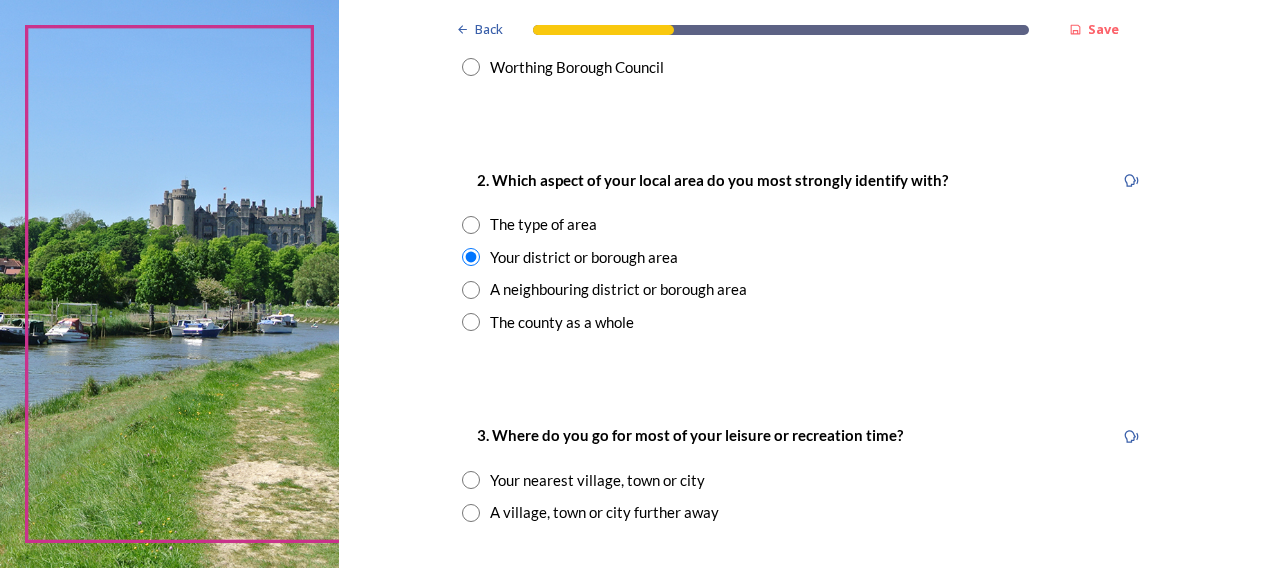 click at bounding box center [471, 480] 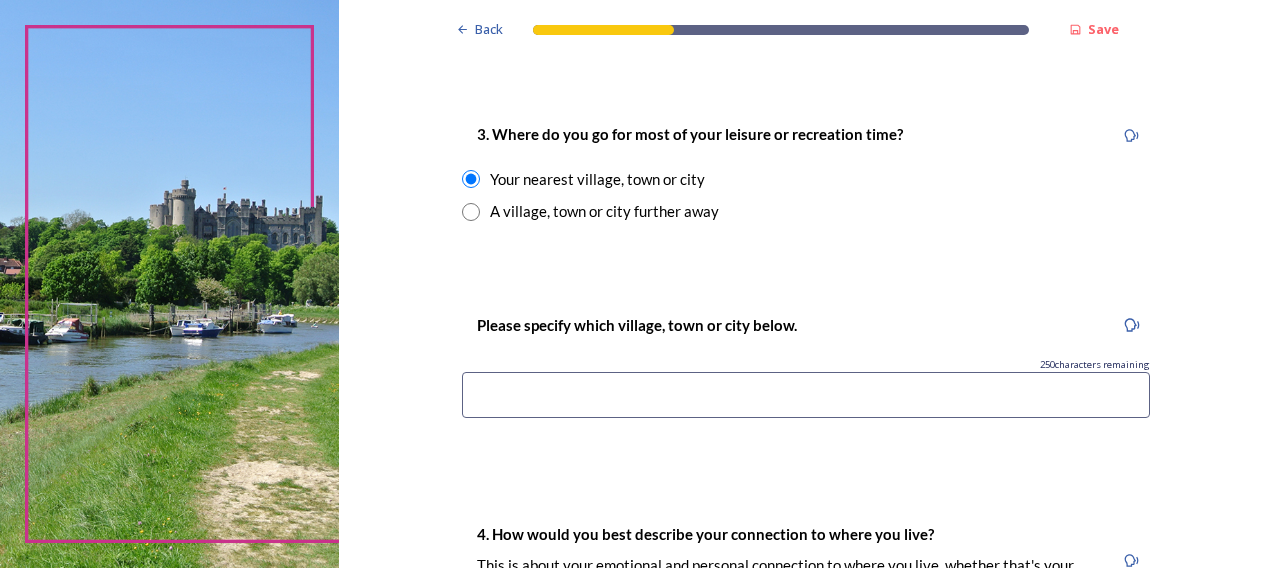 scroll, scrollTop: 1040, scrollLeft: 0, axis: vertical 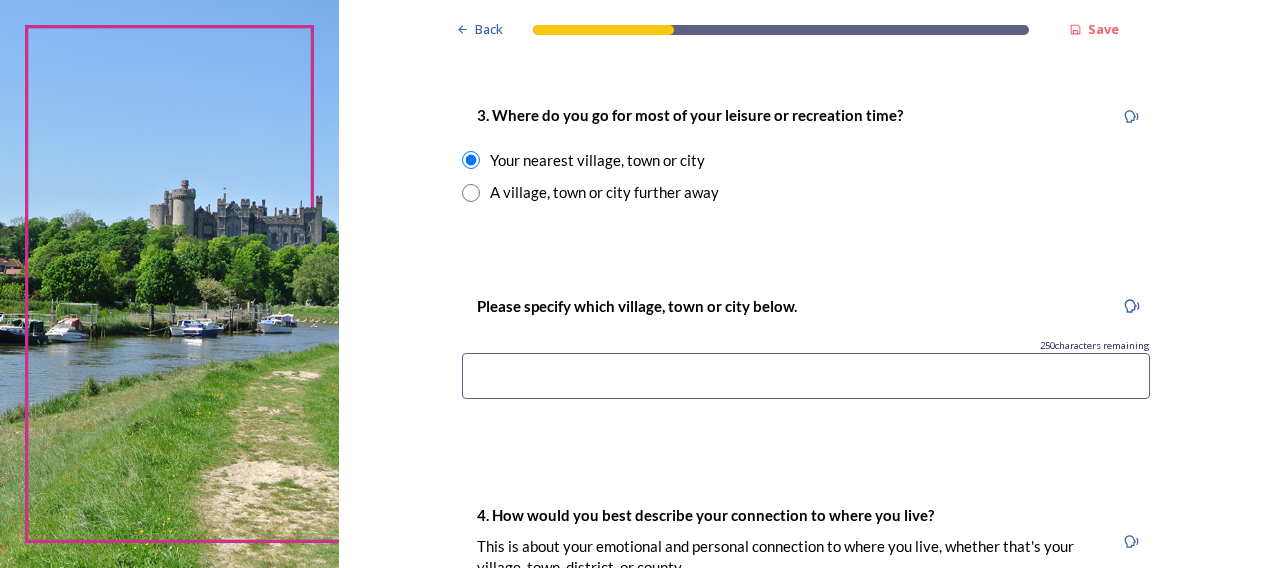 click at bounding box center (806, 376) 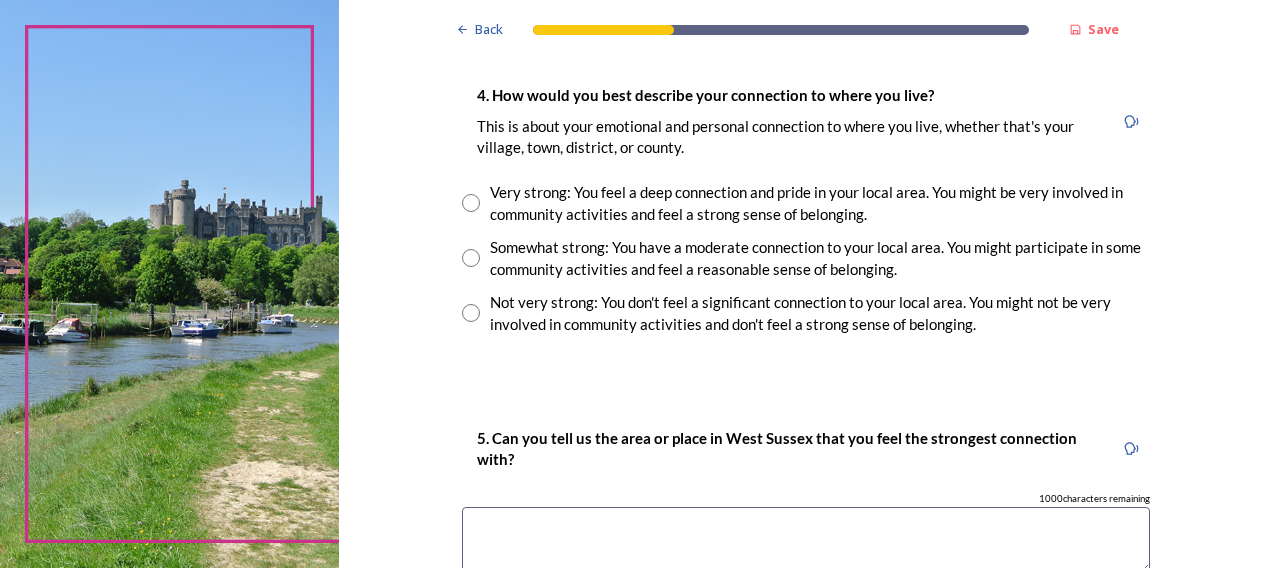 scroll, scrollTop: 1480, scrollLeft: 0, axis: vertical 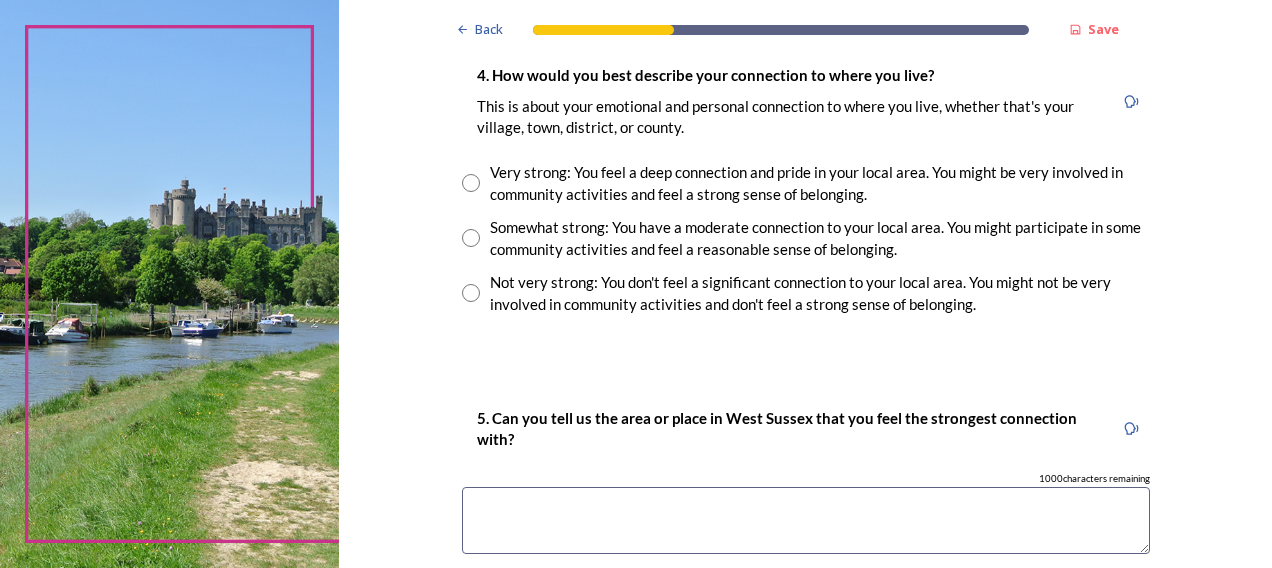 type on "[CITY], and CDC District" 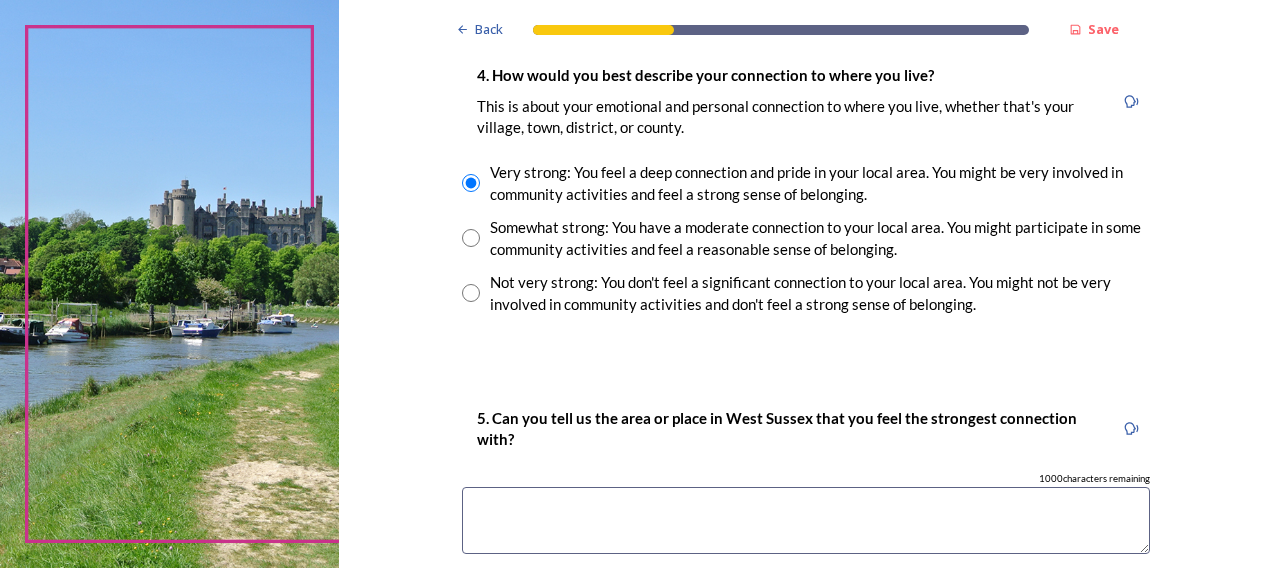 click at bounding box center (806, 520) 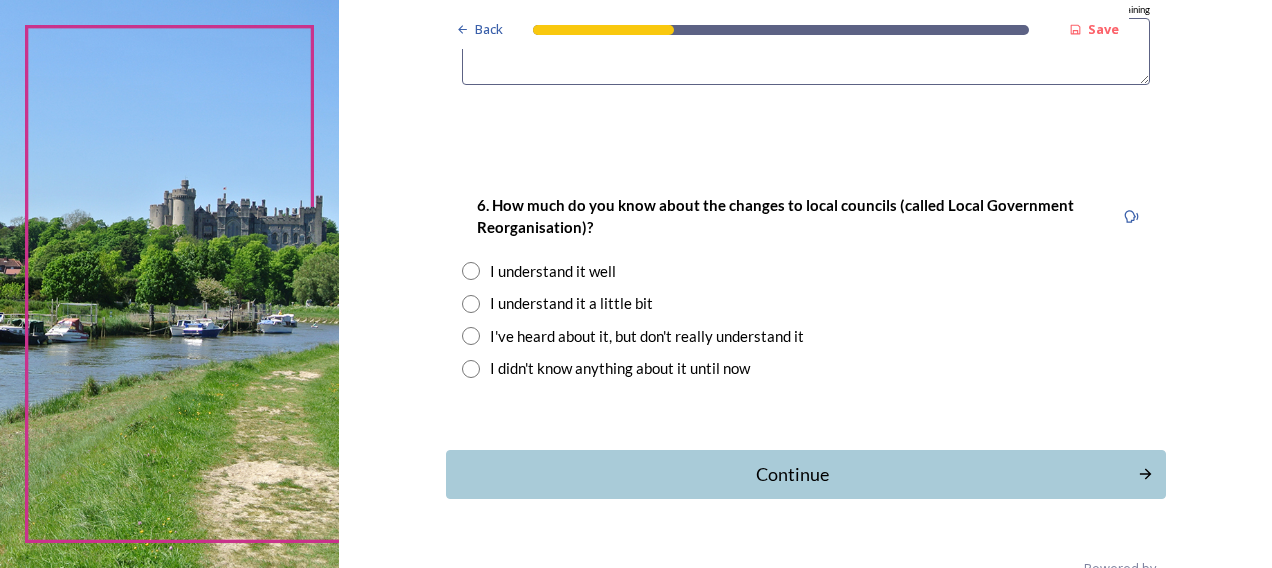 scroll, scrollTop: 1960, scrollLeft: 0, axis: vertical 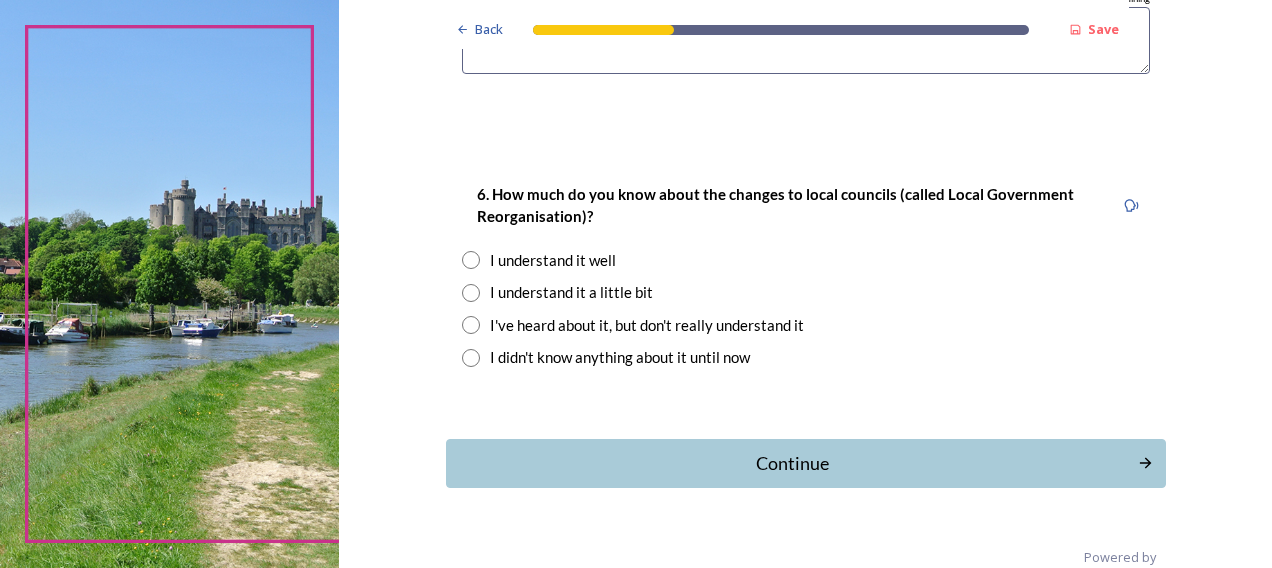 type on "[CITY] District, particularly [CITY] Harbour Area" 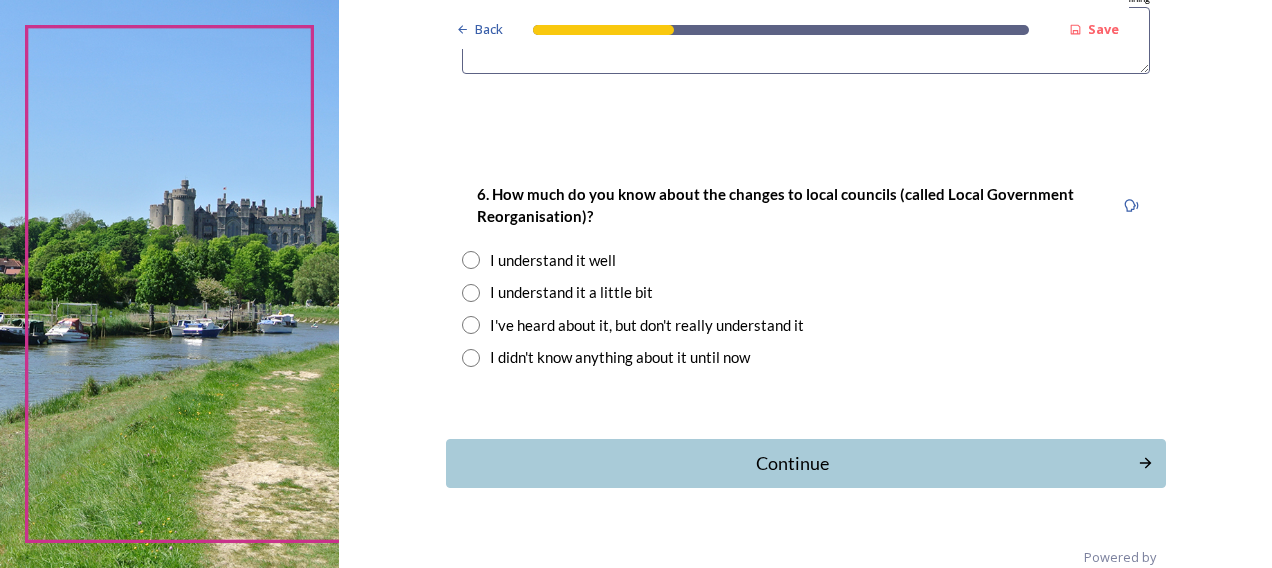 radio on "true" 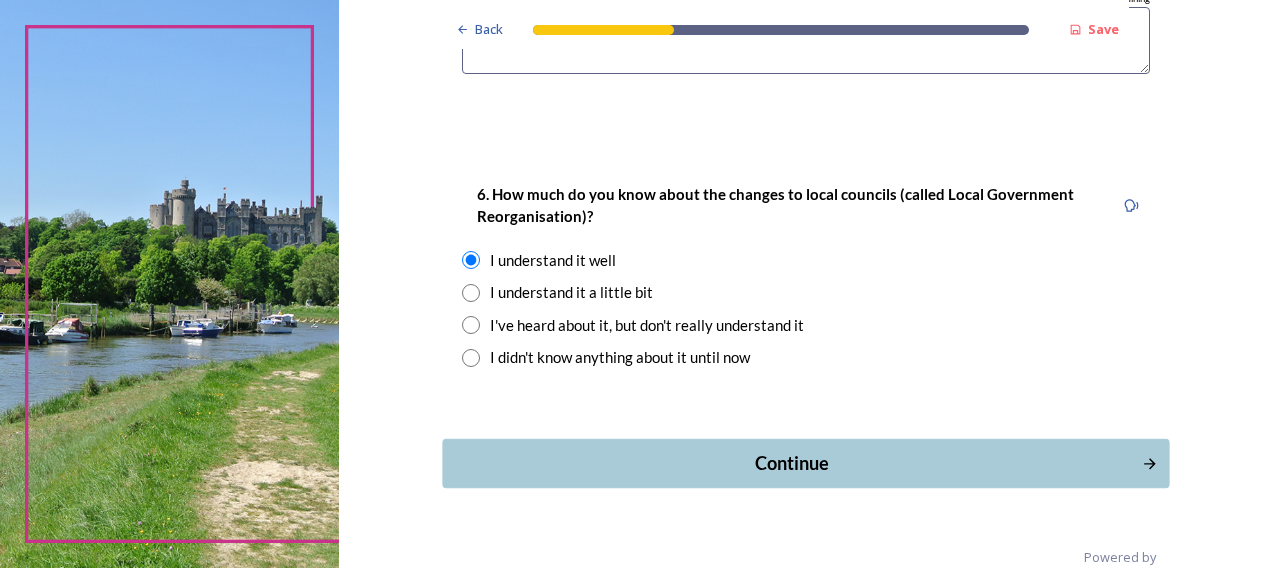 click on "Continue" at bounding box center (791, 463) 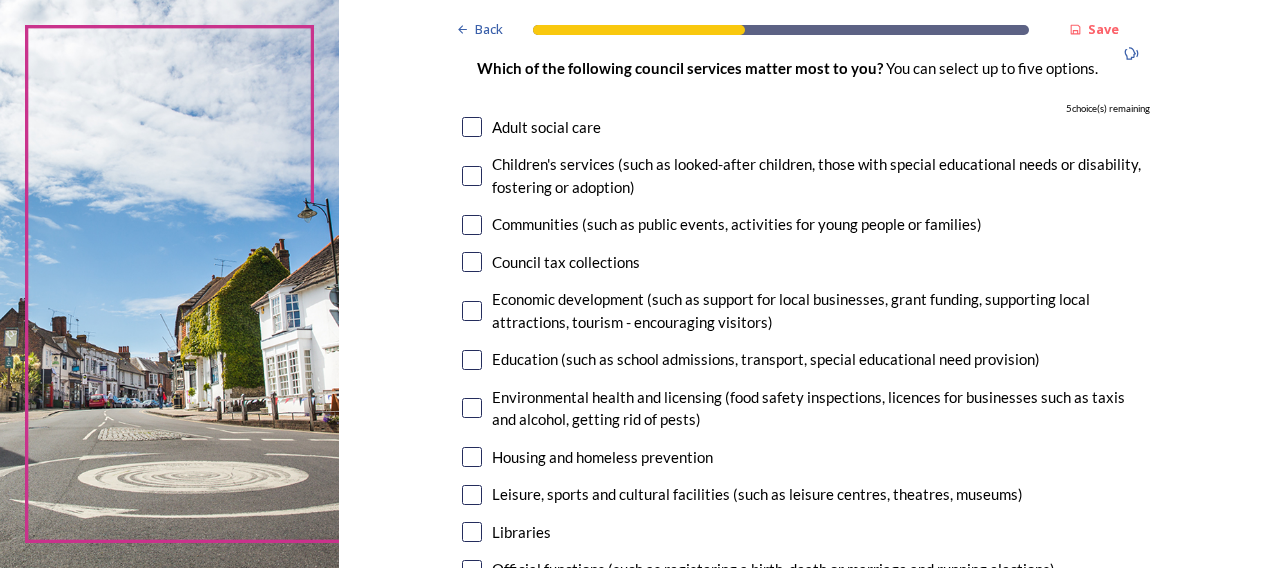 scroll, scrollTop: 200, scrollLeft: 0, axis: vertical 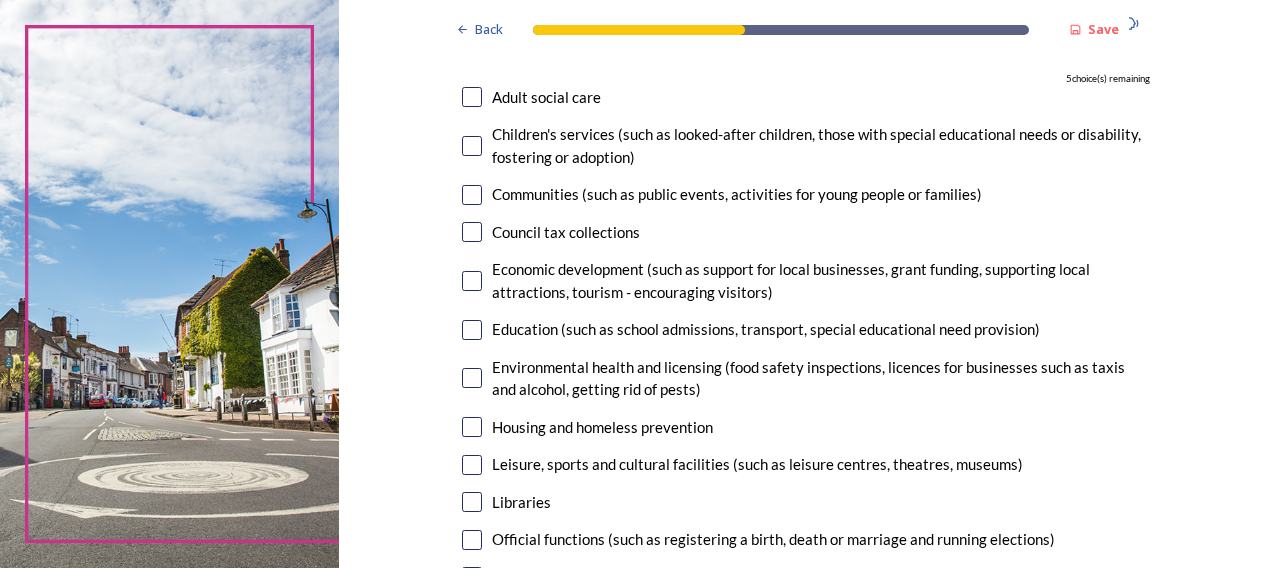 click at bounding box center (472, 427) 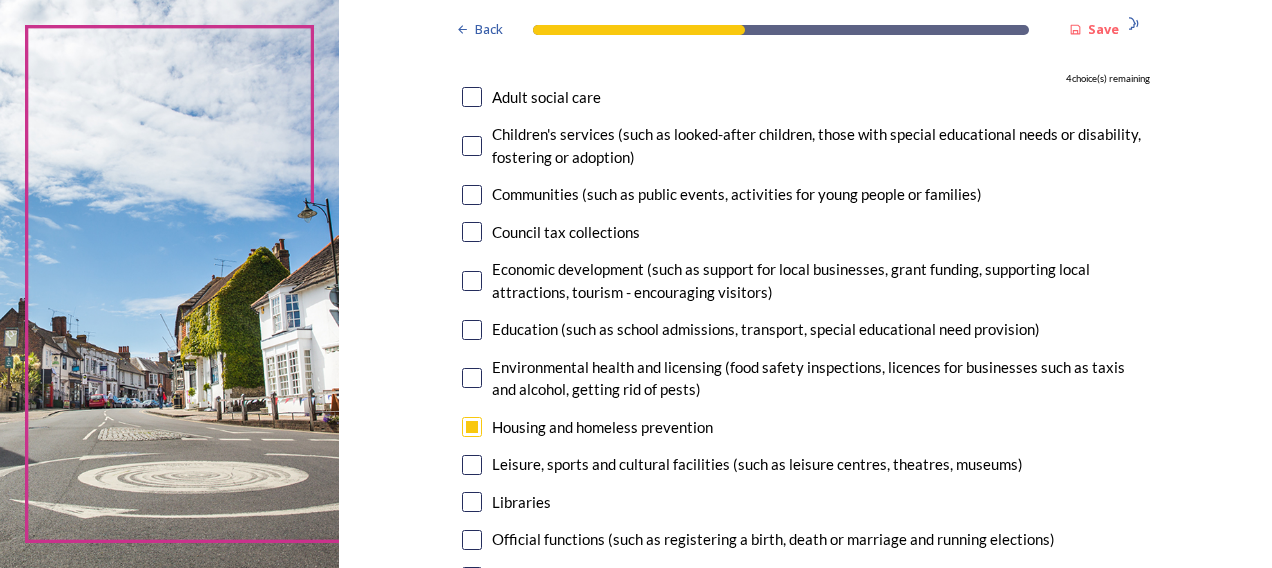 click at bounding box center [472, 465] 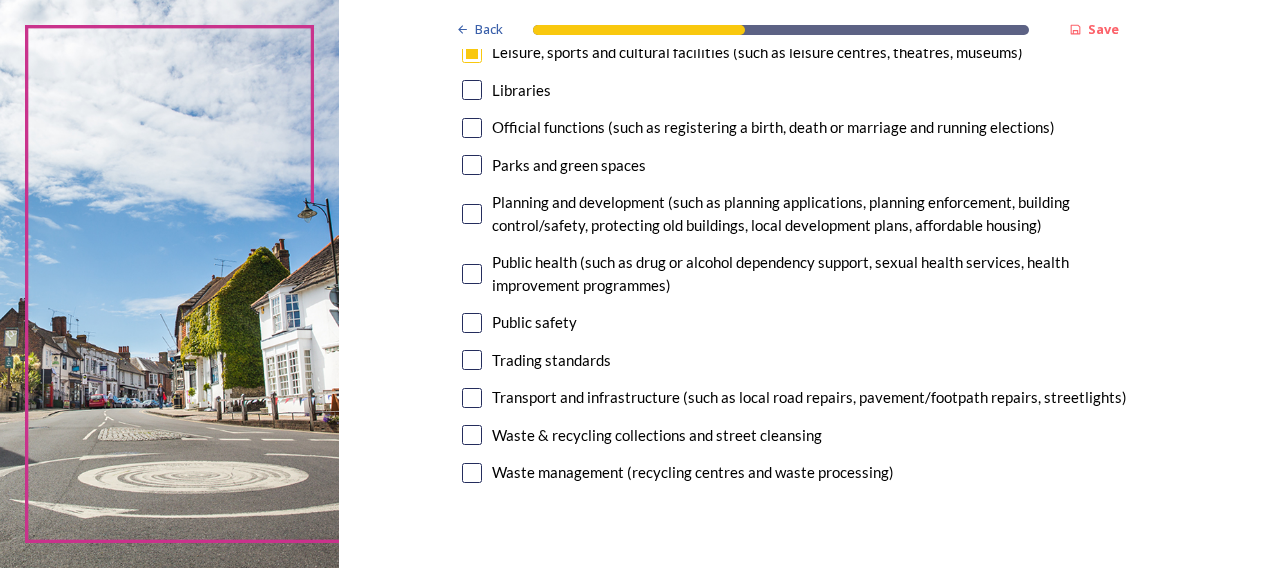 scroll, scrollTop: 613, scrollLeft: 0, axis: vertical 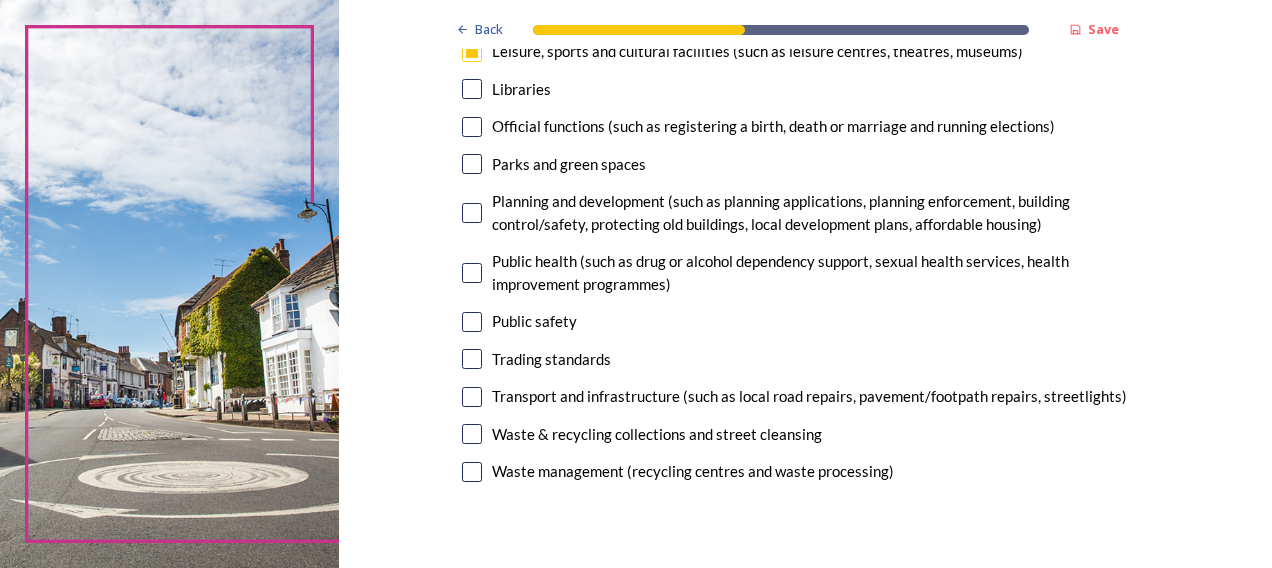 click at bounding box center [472, 434] 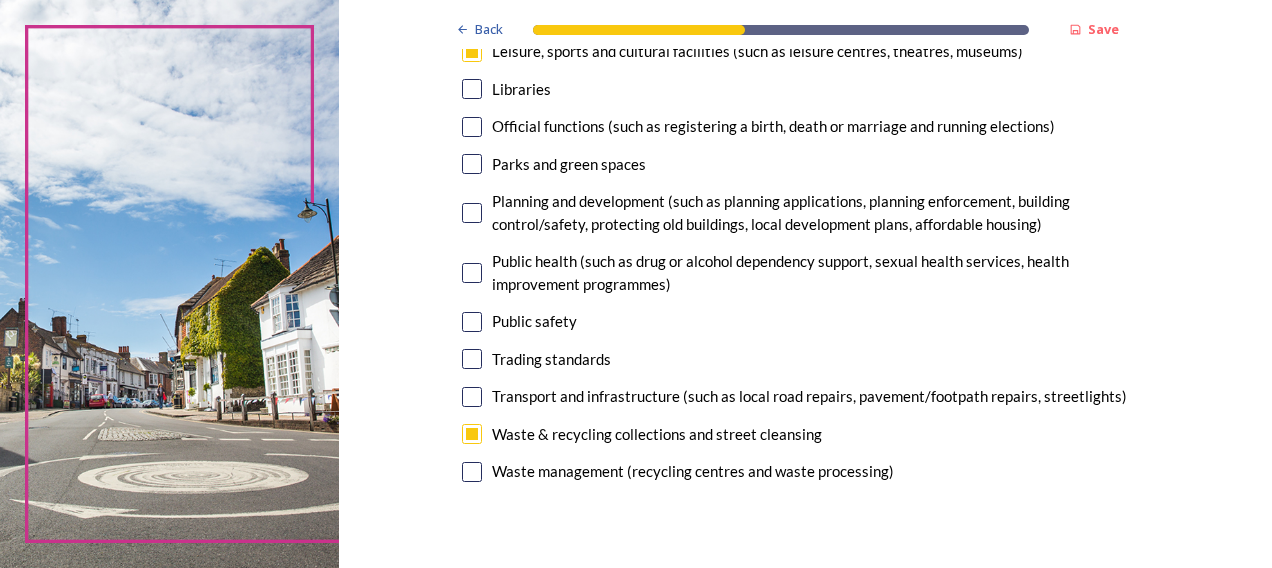 click at bounding box center [472, 213] 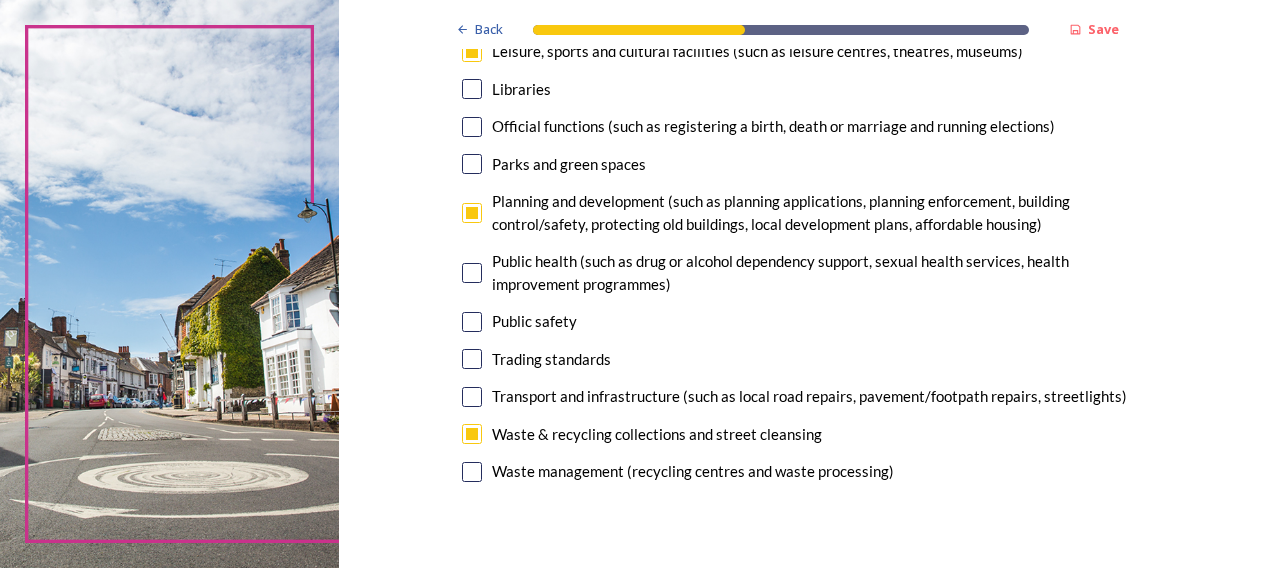 scroll, scrollTop: 116, scrollLeft: 0, axis: vertical 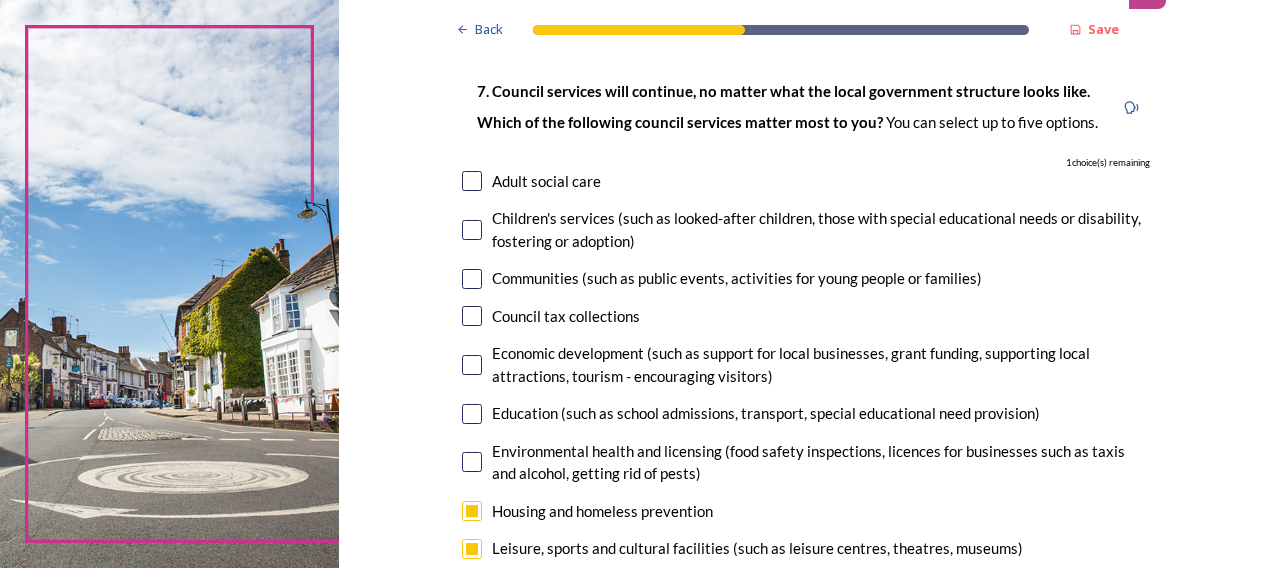 click at bounding box center (472, 181) 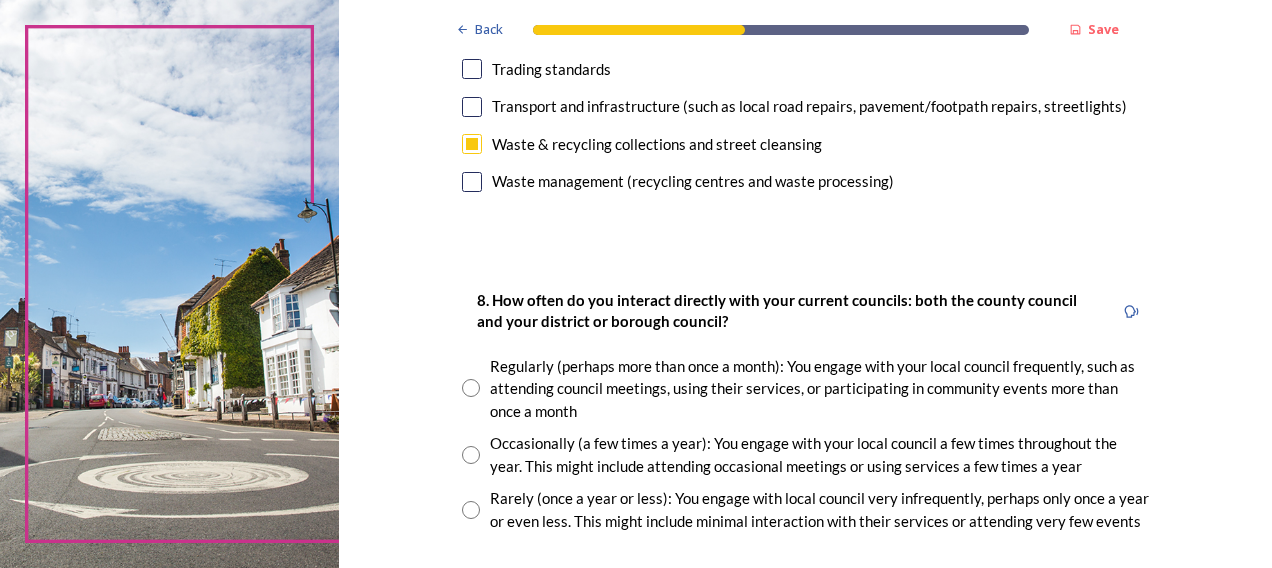 scroll, scrollTop: 1010, scrollLeft: 0, axis: vertical 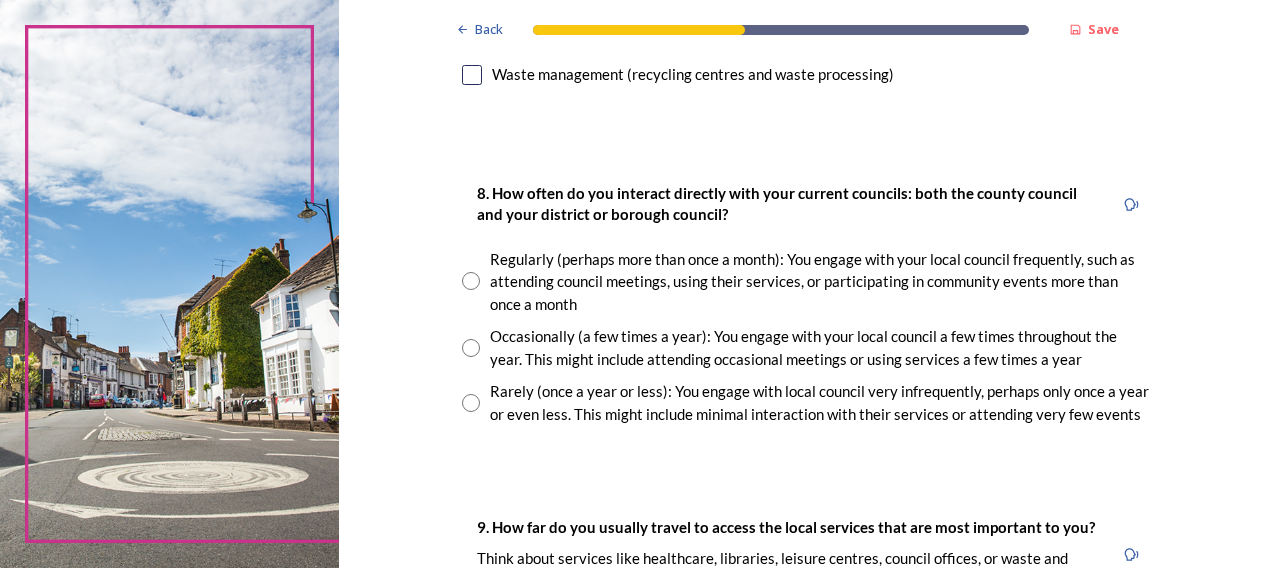 click at bounding box center (471, 281) 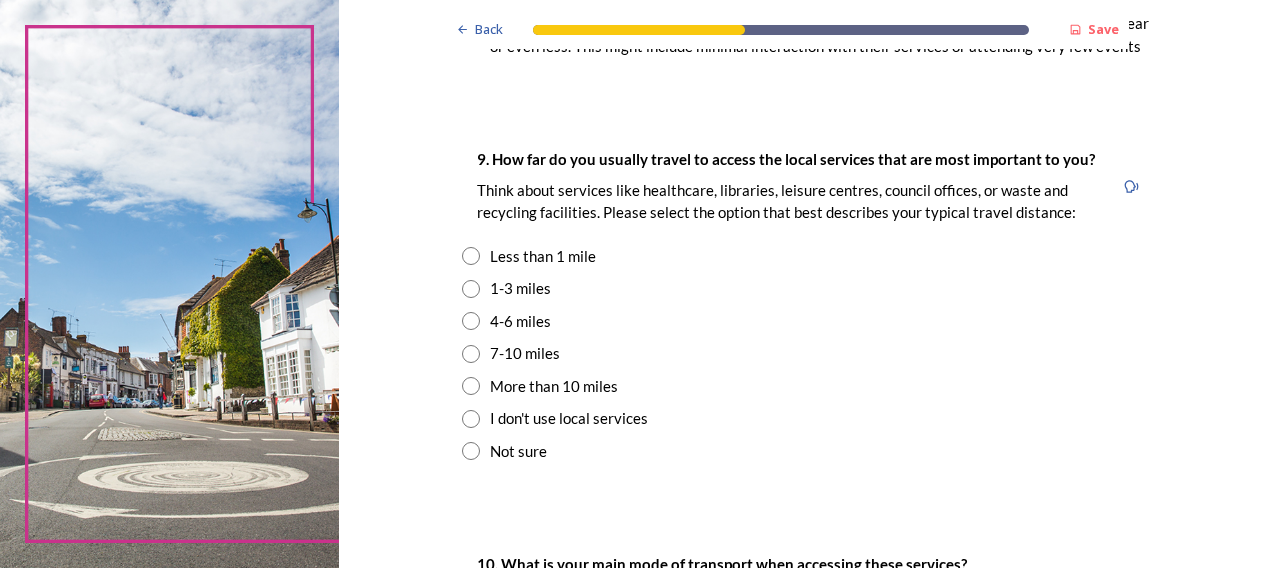 scroll, scrollTop: 1410, scrollLeft: 0, axis: vertical 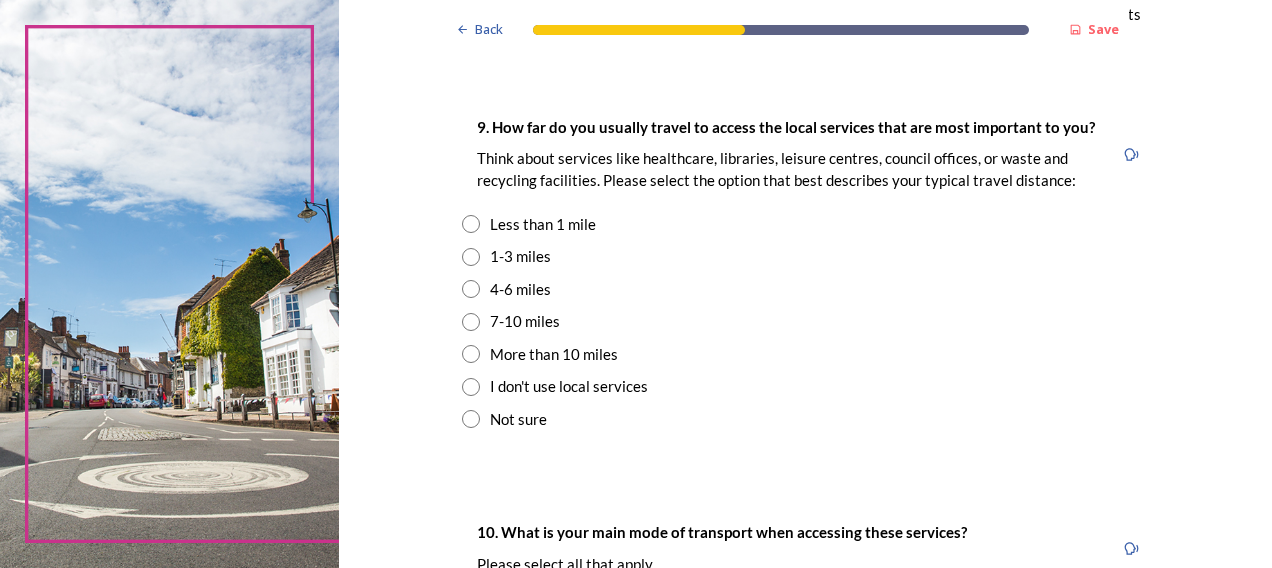 click at bounding box center (471, 322) 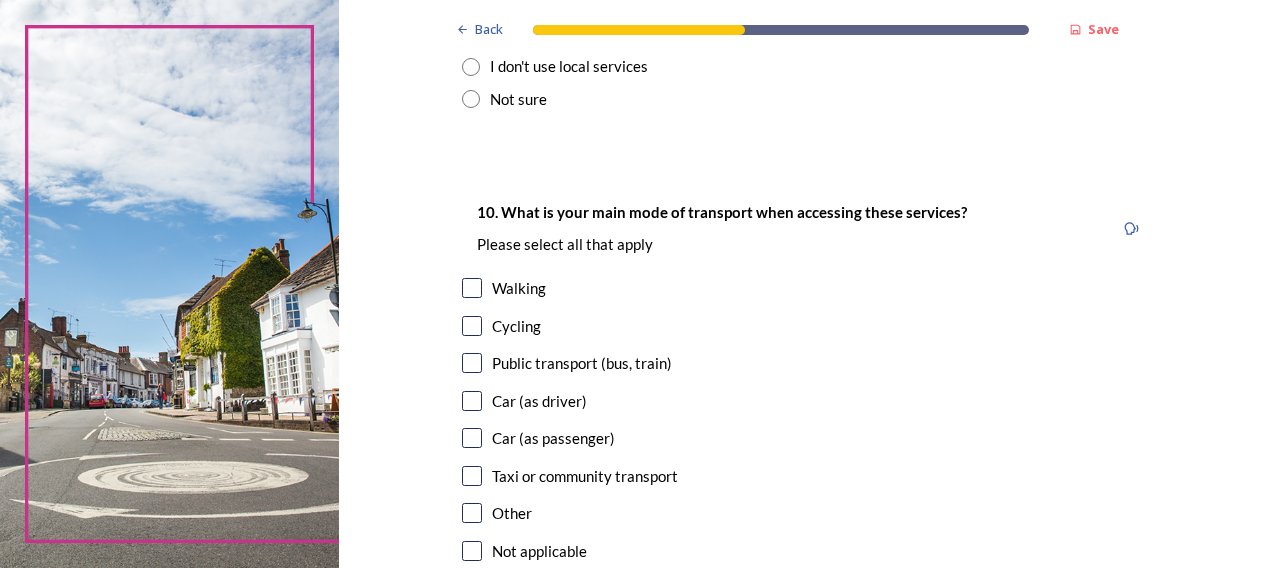 scroll, scrollTop: 1796, scrollLeft: 0, axis: vertical 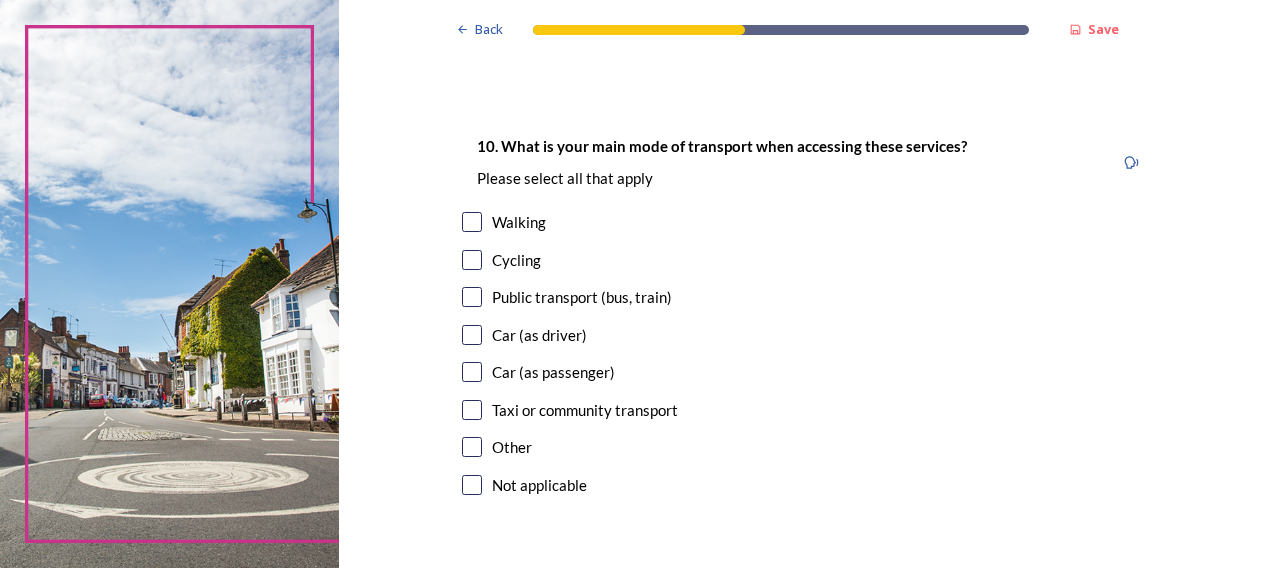 click at bounding box center (472, 260) 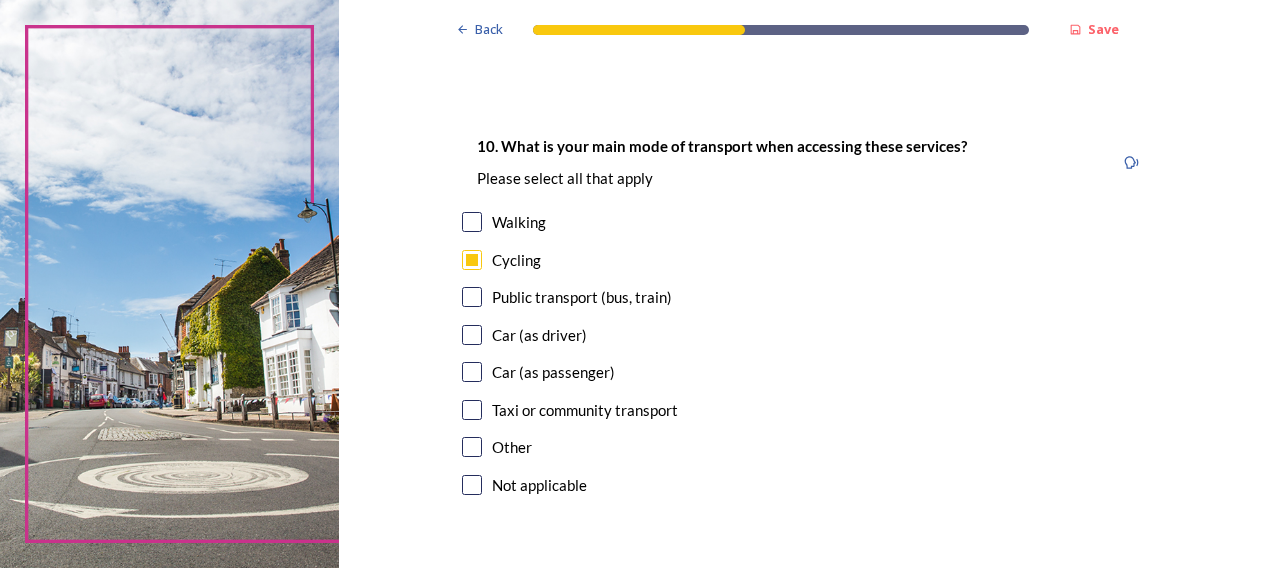 click at bounding box center [472, 335] 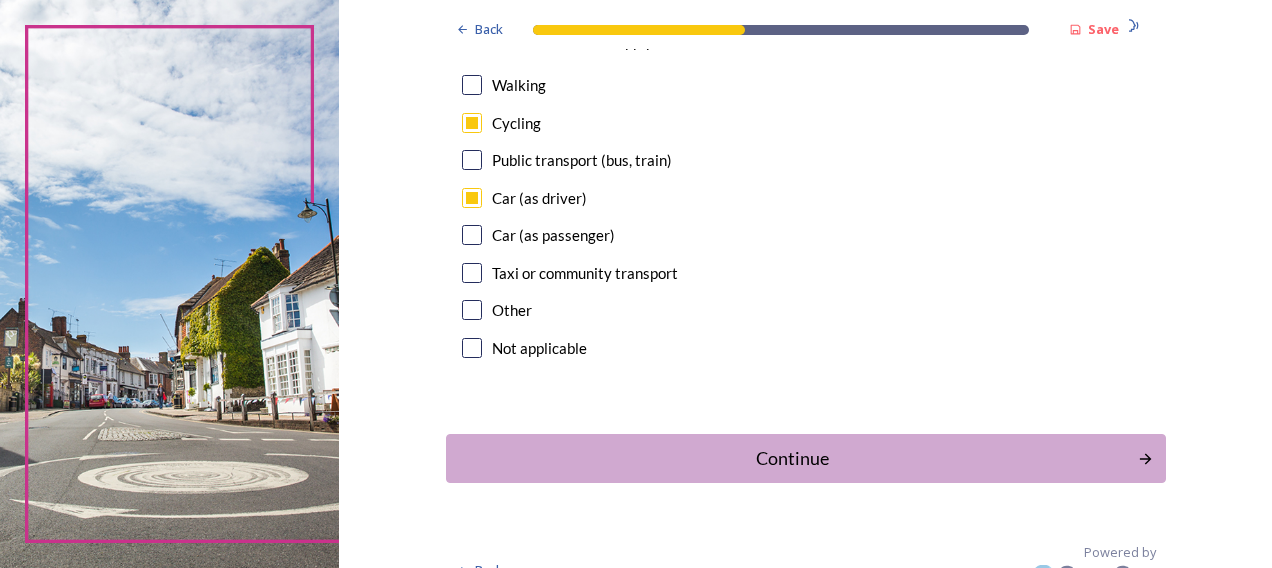scroll, scrollTop: 1956, scrollLeft: 0, axis: vertical 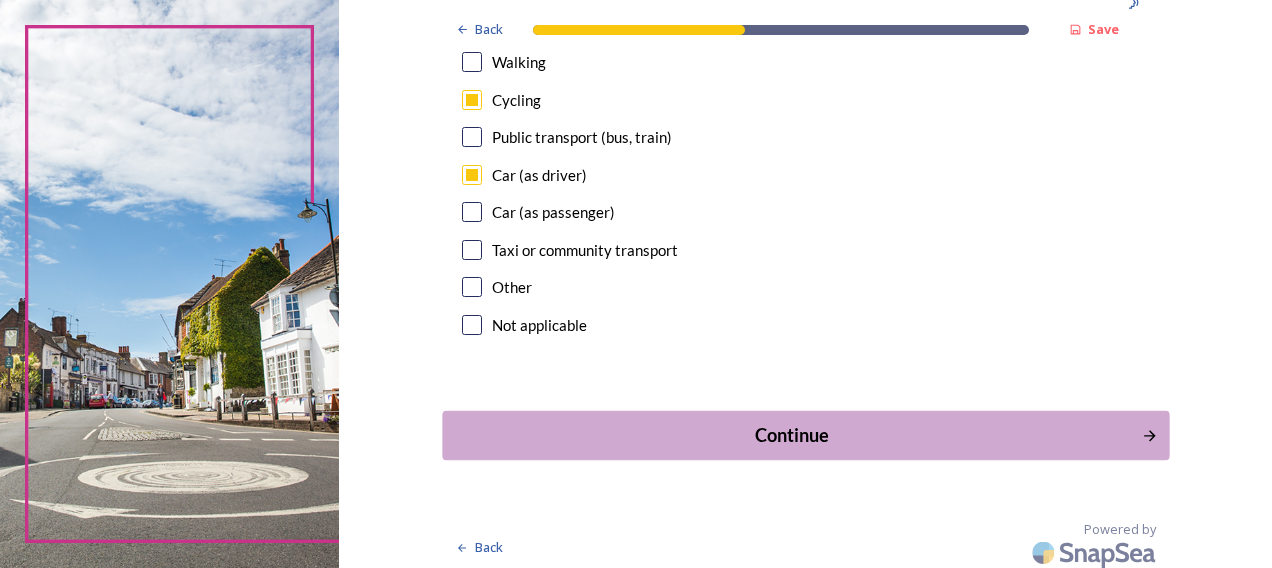 click on "Continue" at bounding box center [791, 435] 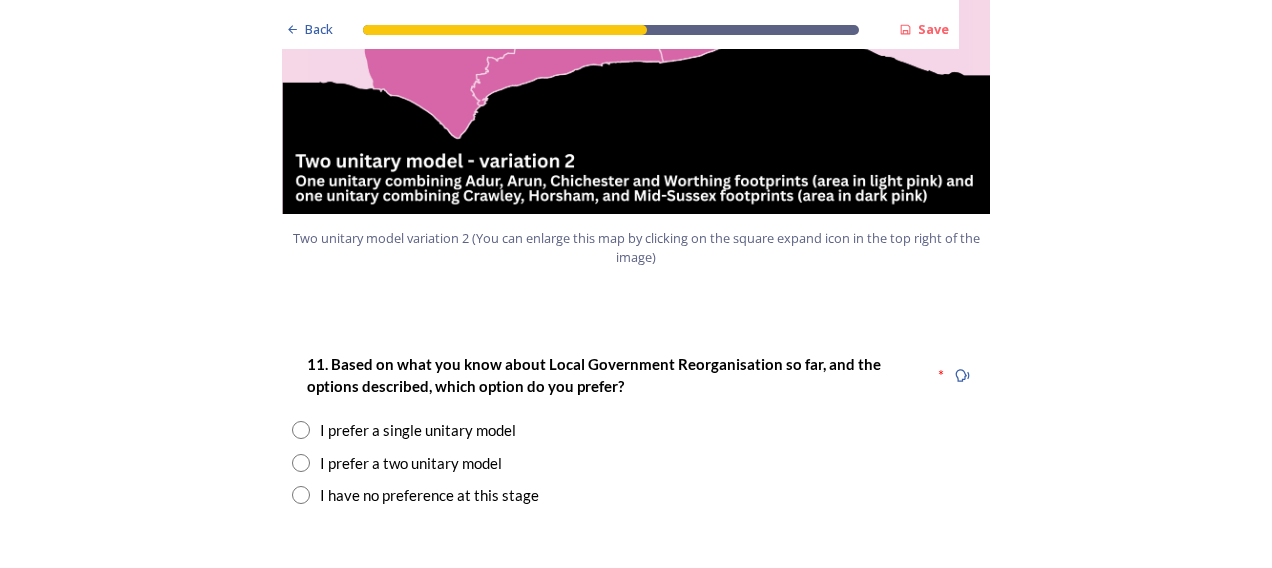 scroll, scrollTop: 2426, scrollLeft: 0, axis: vertical 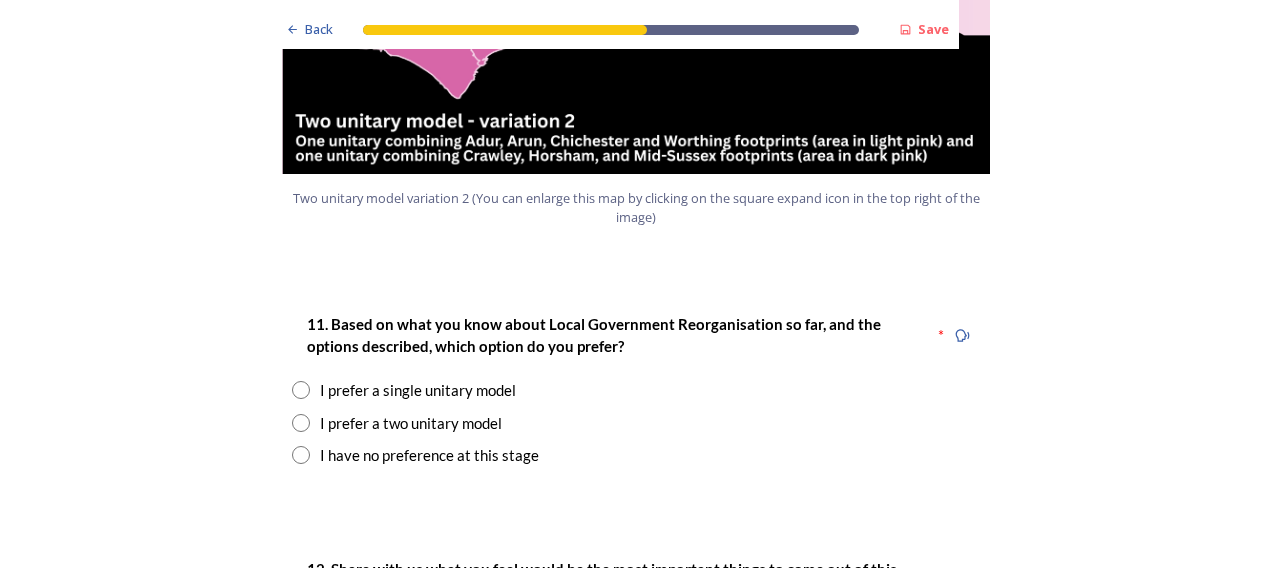 click at bounding box center (301, 423) 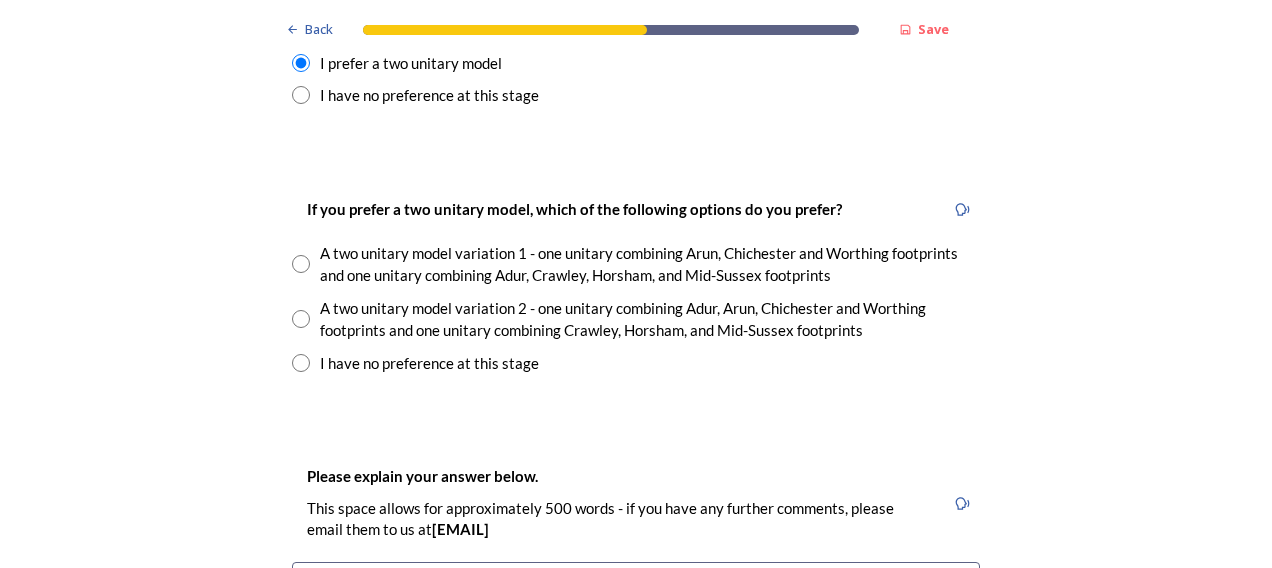 scroll, scrollTop: 2826, scrollLeft: 0, axis: vertical 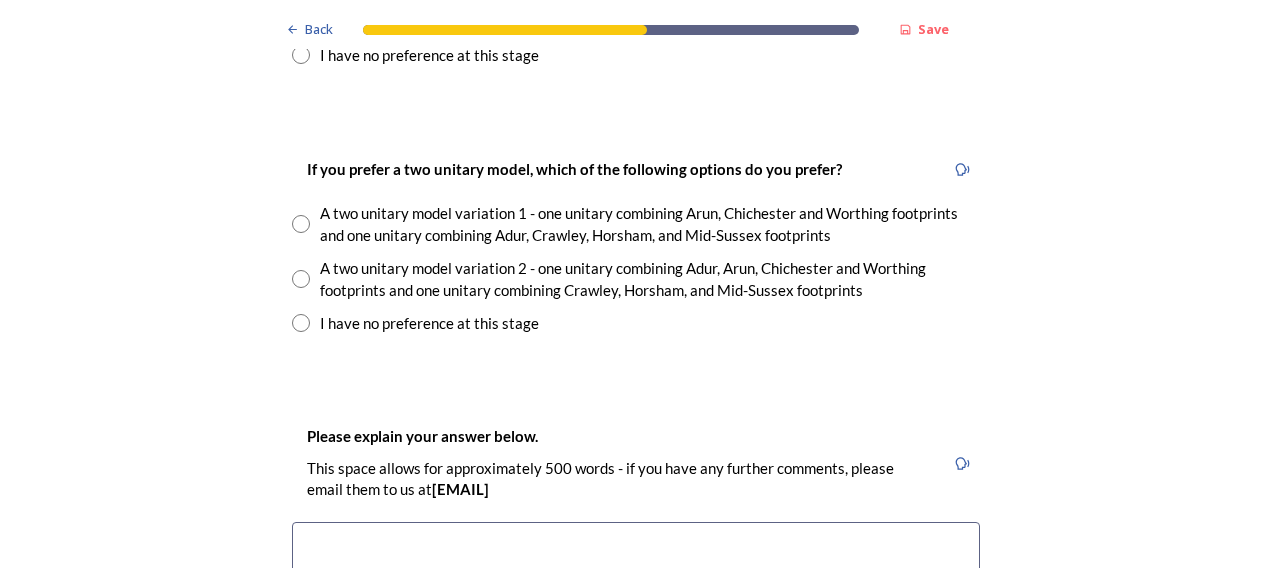 click at bounding box center [301, 224] 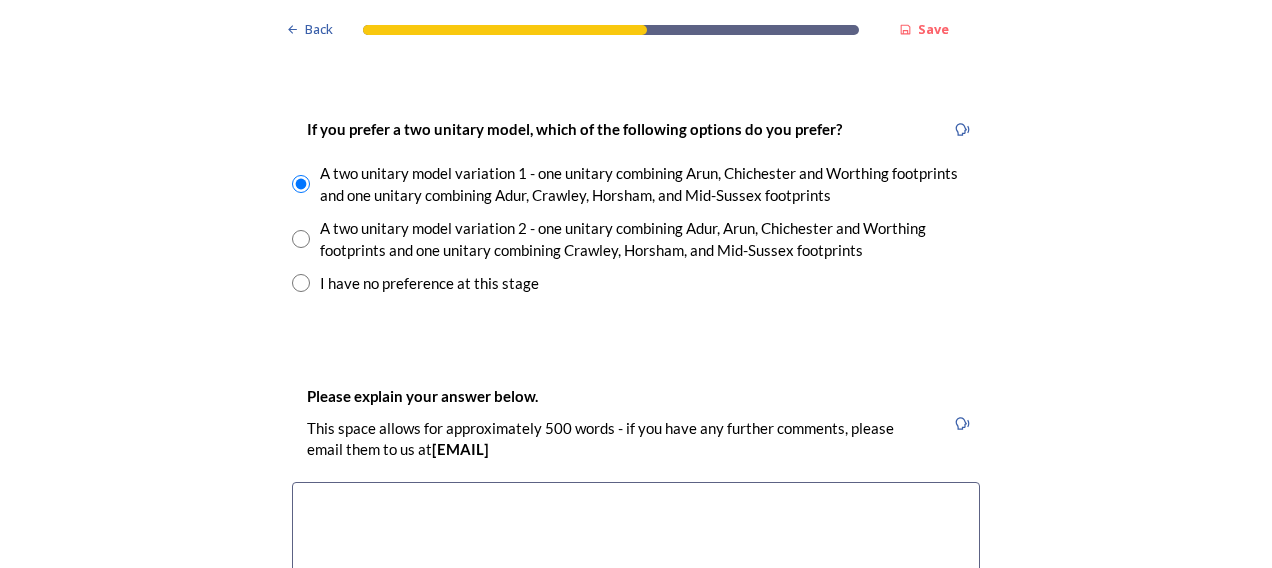 scroll, scrollTop: 2906, scrollLeft: 0, axis: vertical 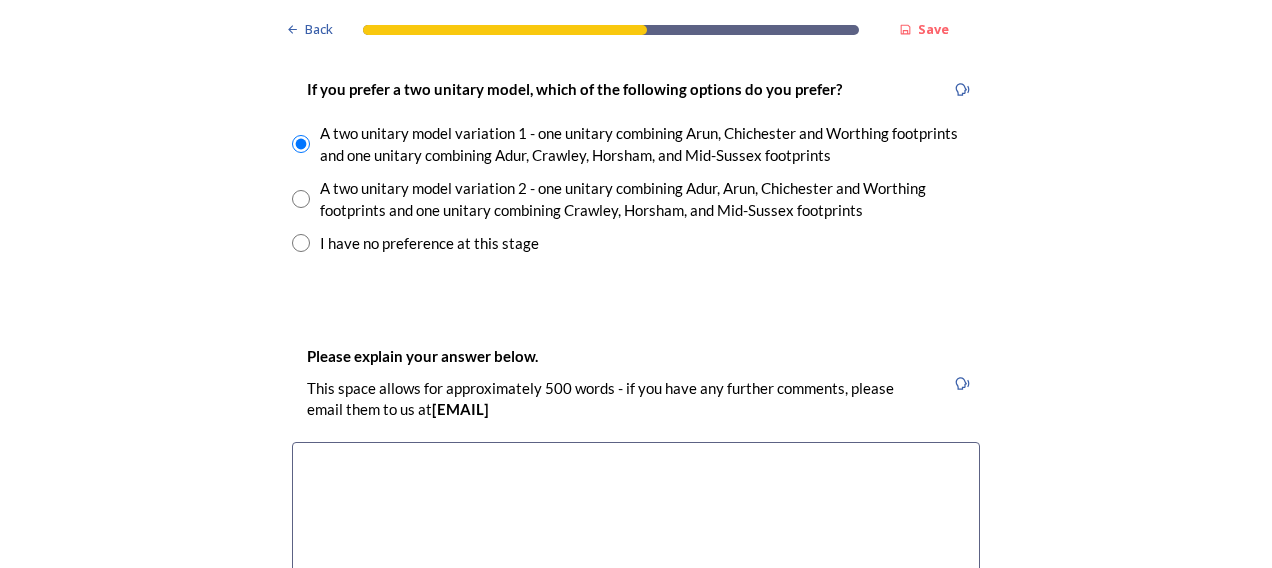 click at bounding box center [636, 554] 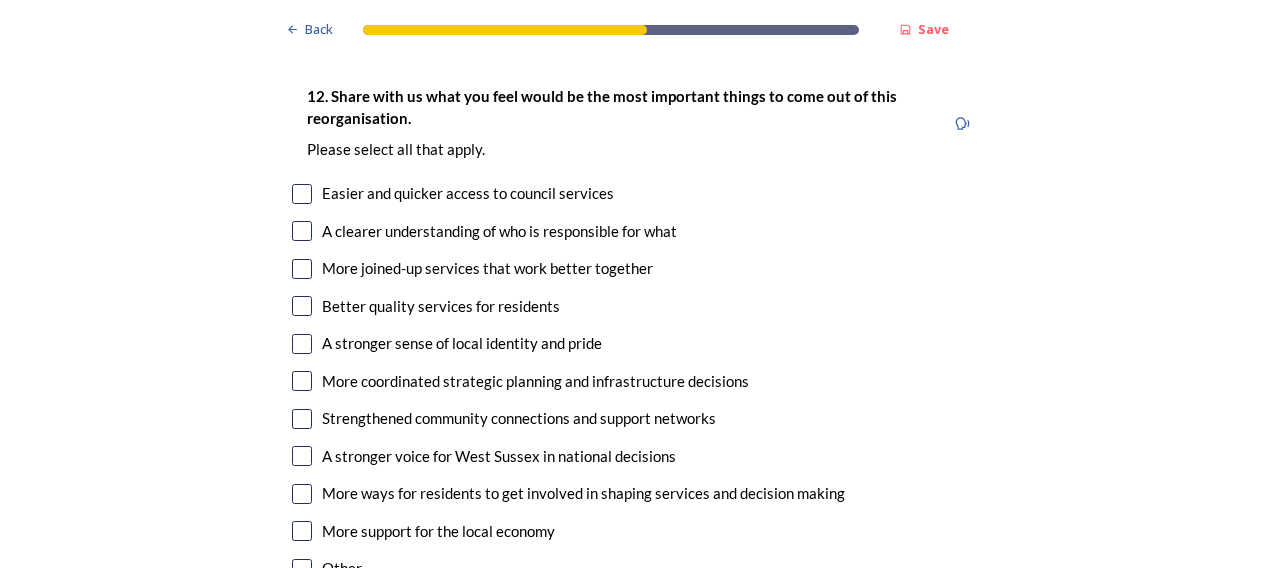 scroll, scrollTop: 3626, scrollLeft: 0, axis: vertical 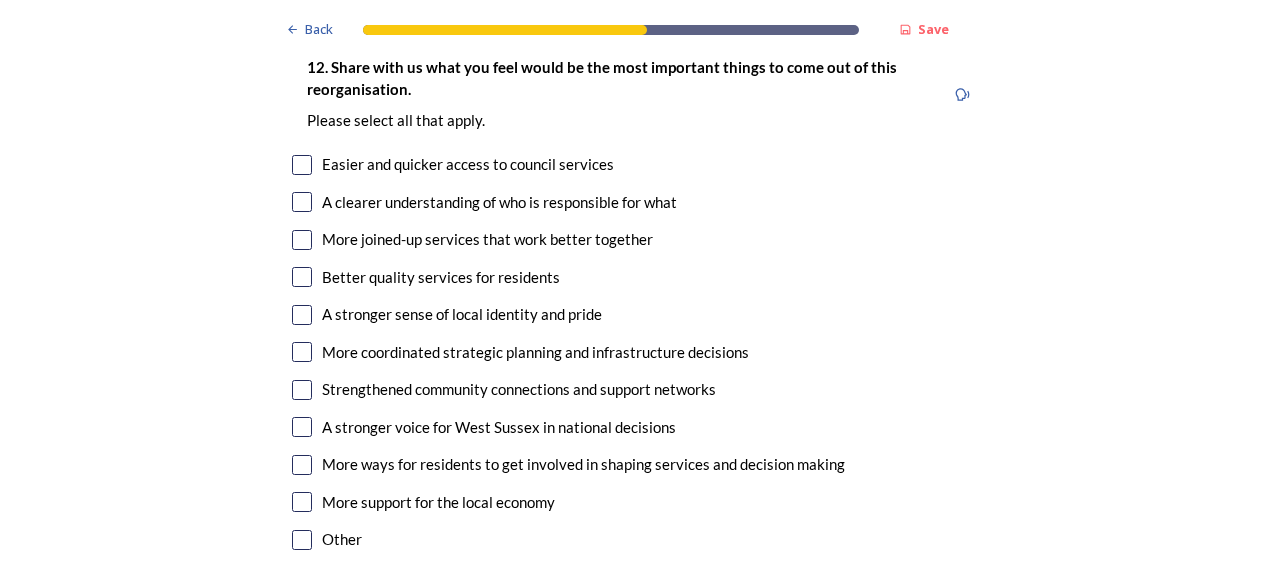 type on "[CITY], and [CITY]" 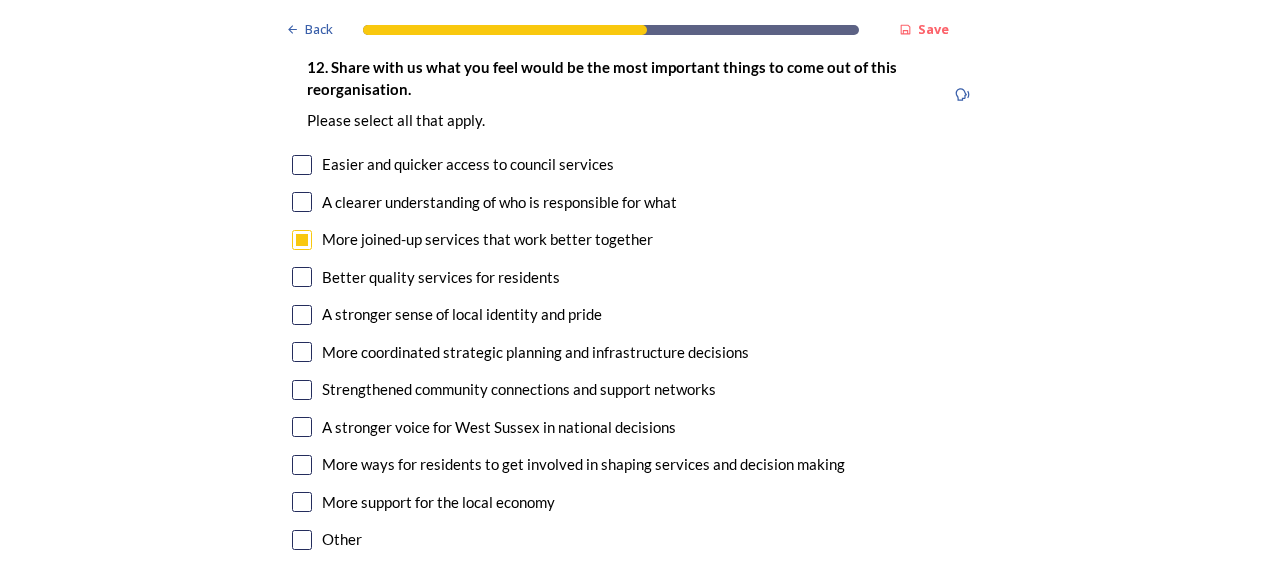 click at bounding box center (302, 352) 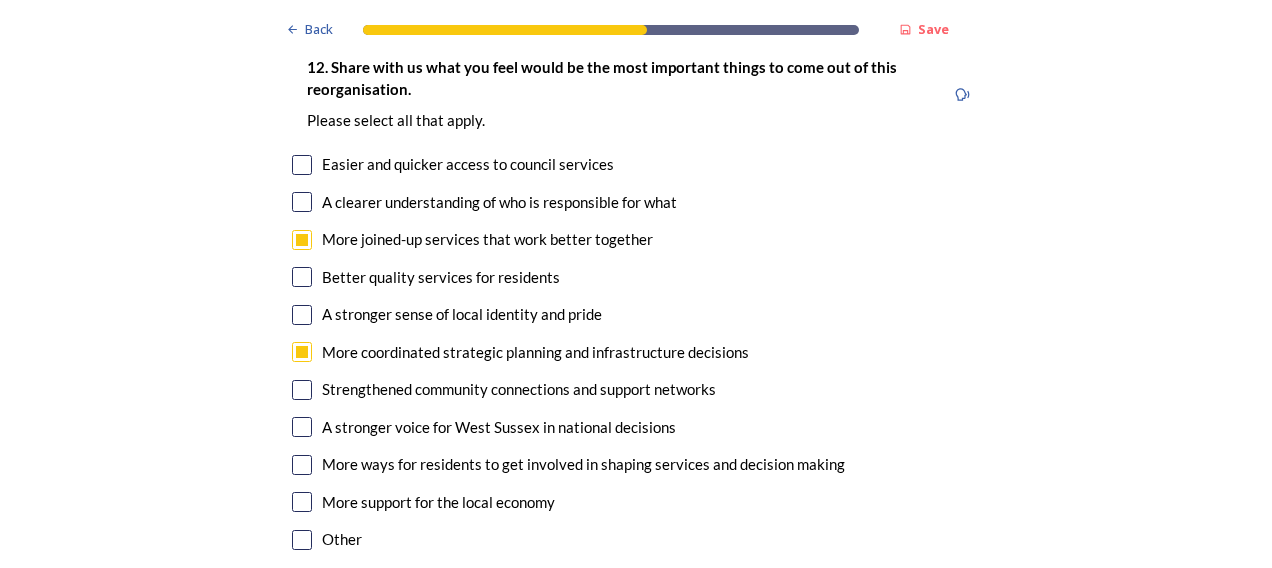 click at bounding box center (302, 502) 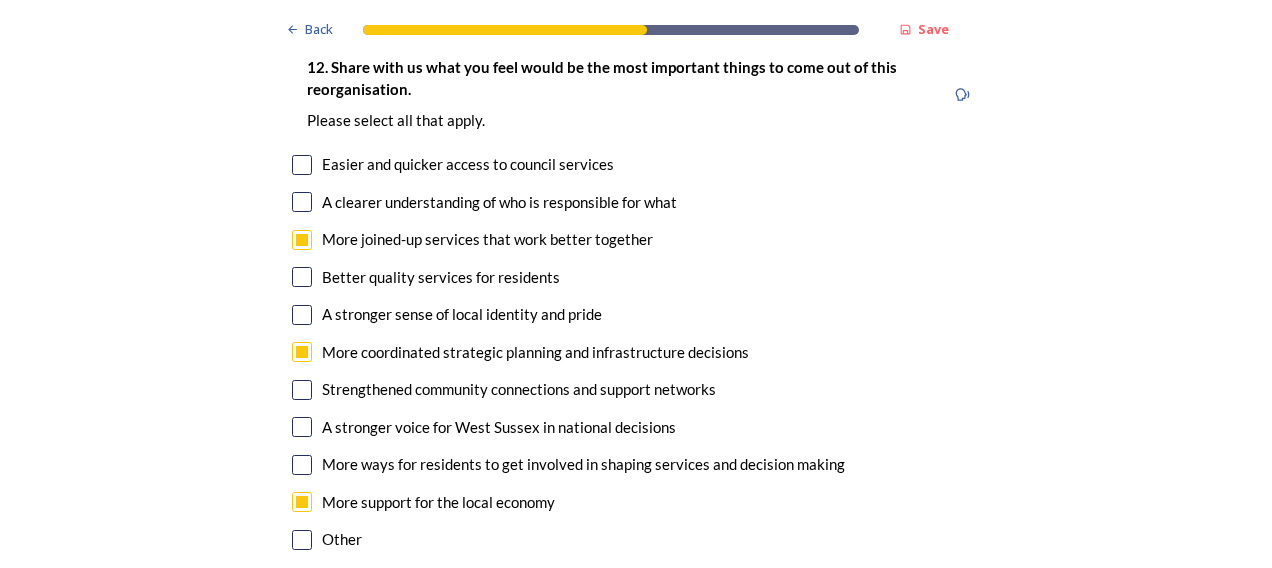 click at bounding box center [302, 202] 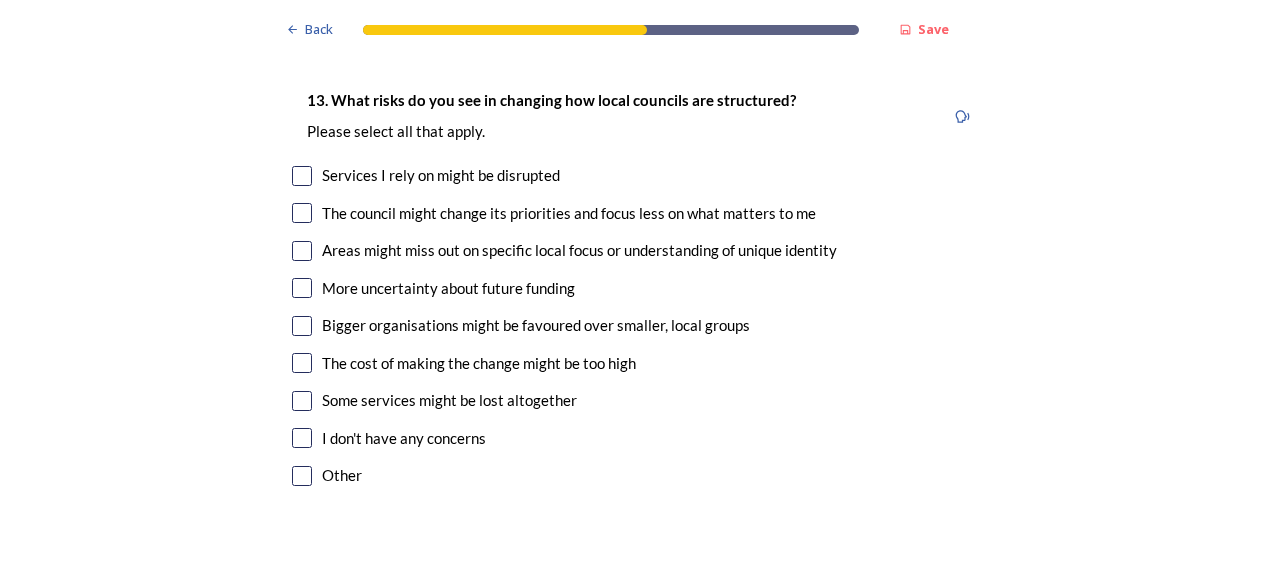 scroll, scrollTop: 4186, scrollLeft: 0, axis: vertical 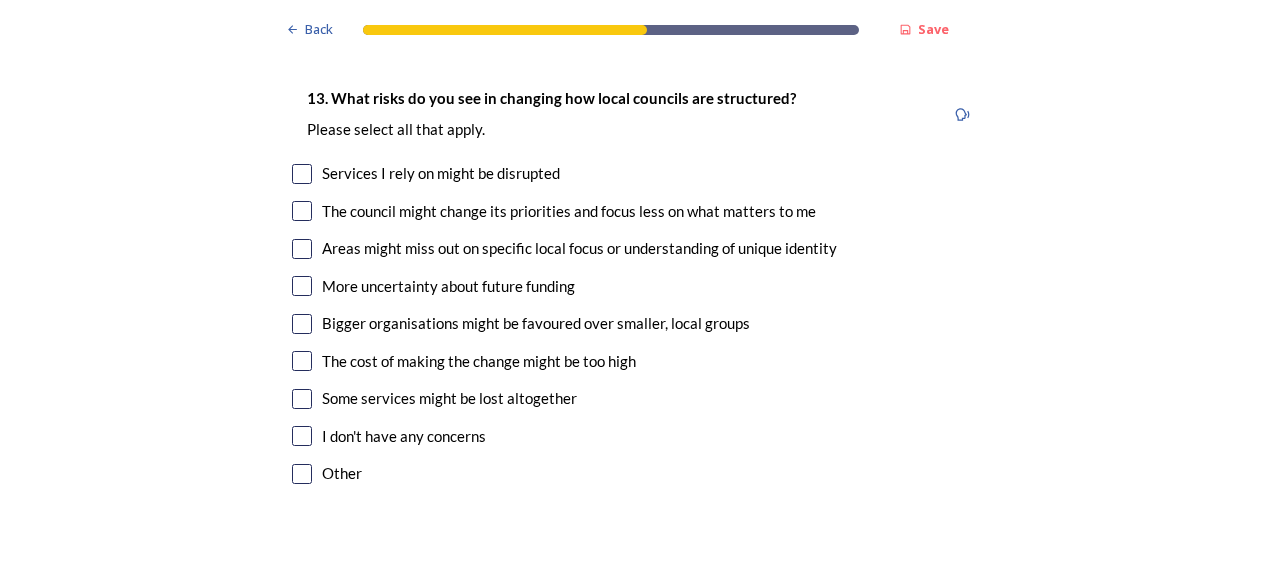click at bounding box center (302, 249) 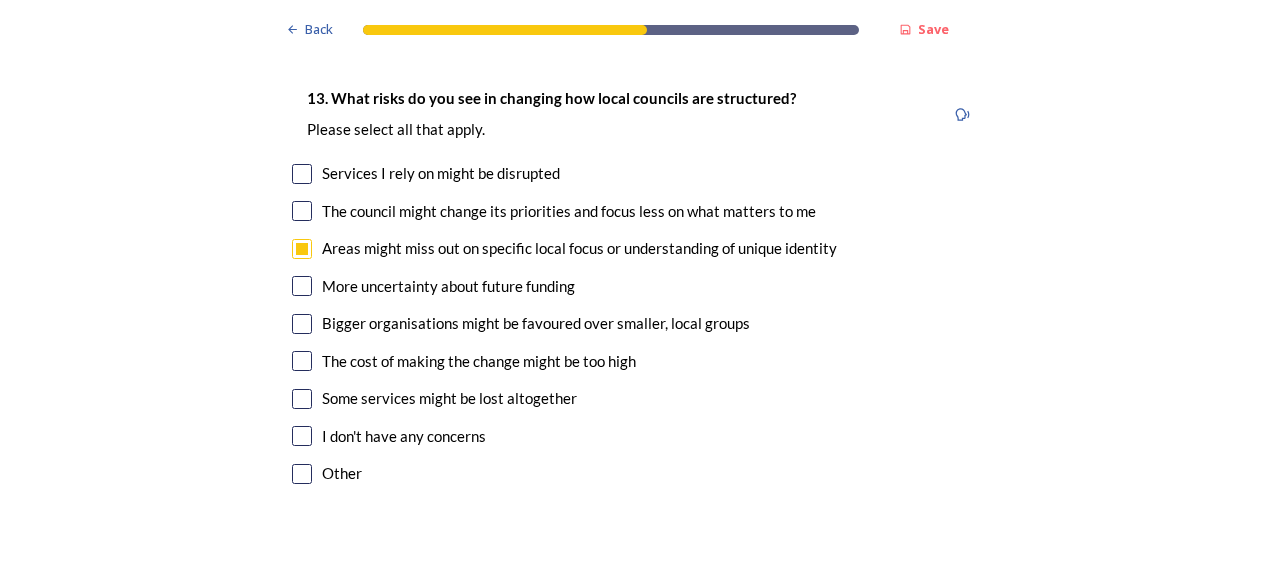 click at bounding box center [302, 324] 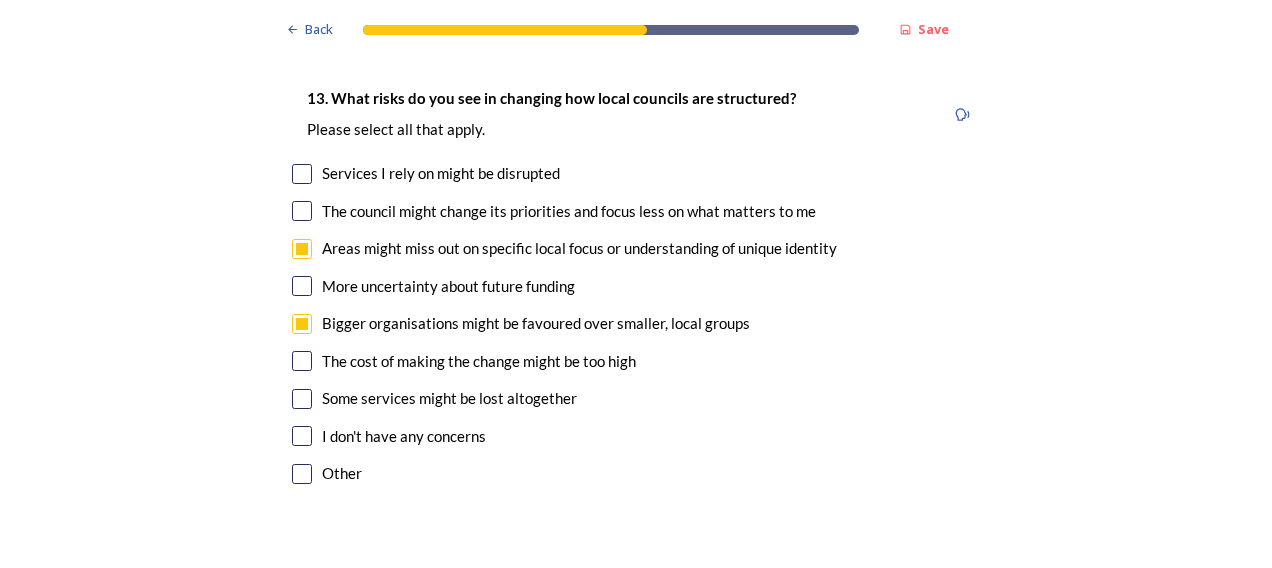 click at bounding box center [302, 399] 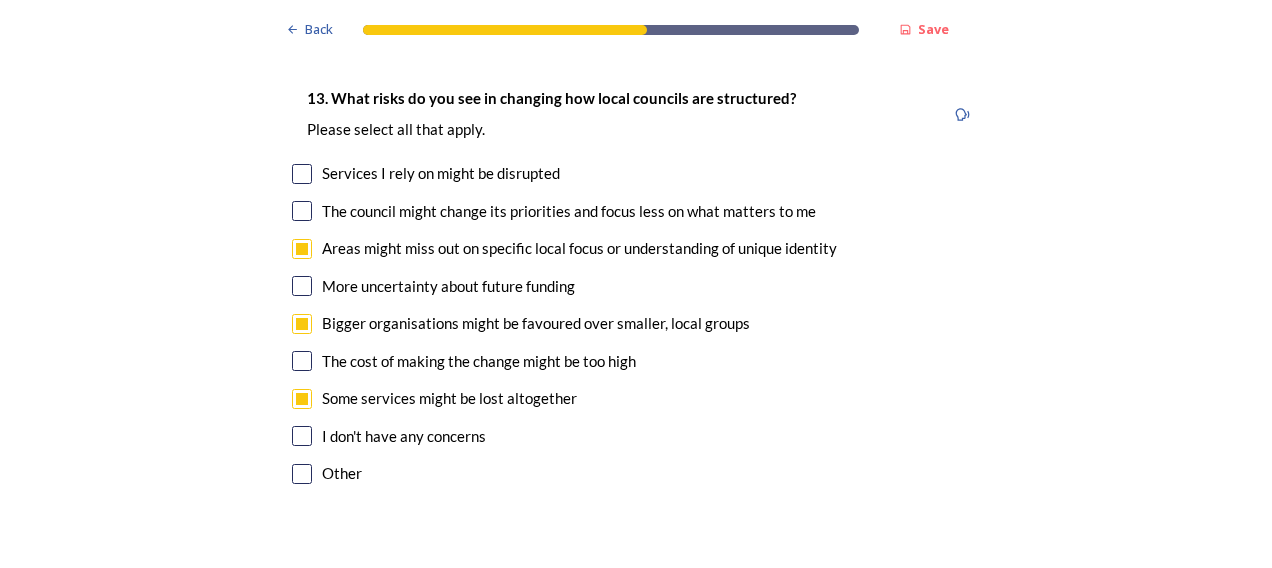 click at bounding box center (302, 211) 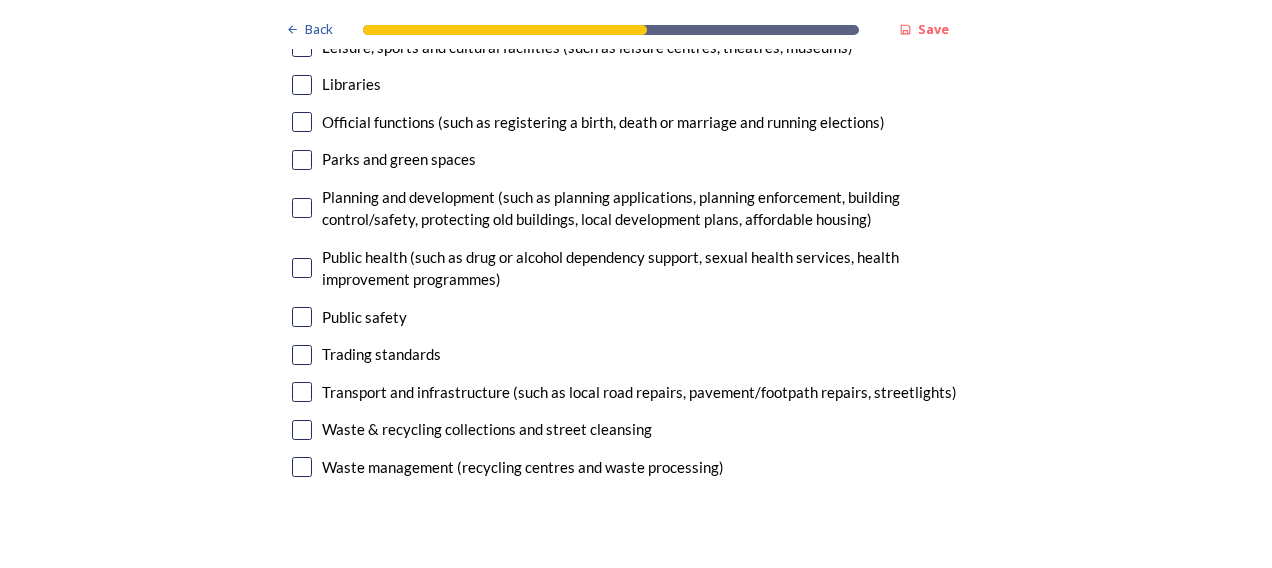 scroll, scrollTop: 5236, scrollLeft: 0, axis: vertical 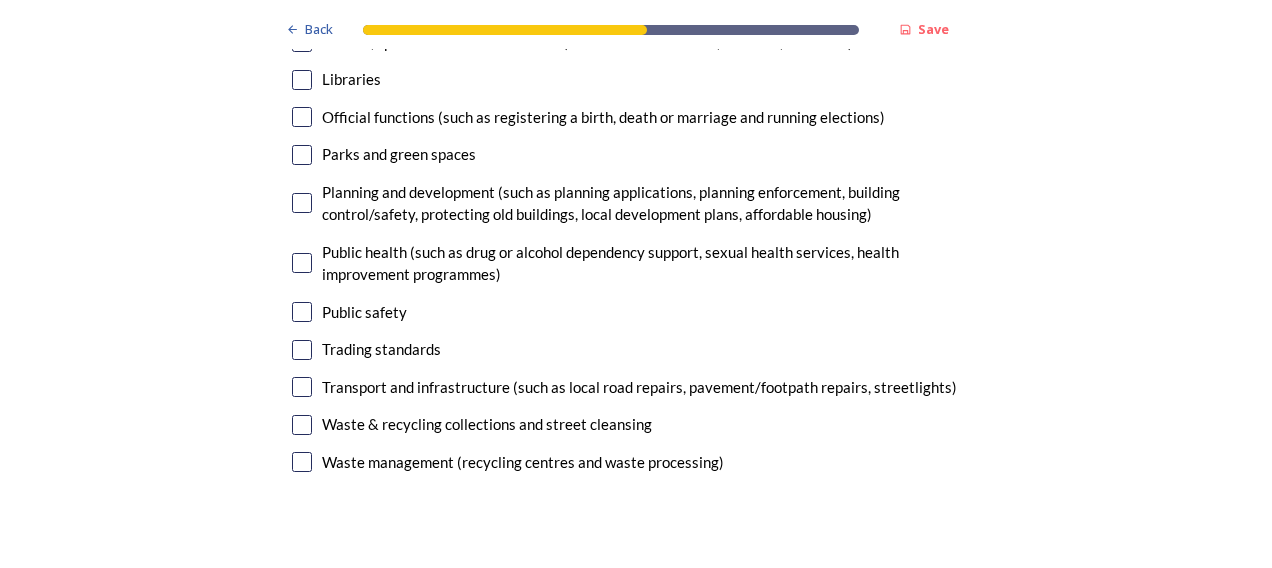 click at bounding box center [302, 387] 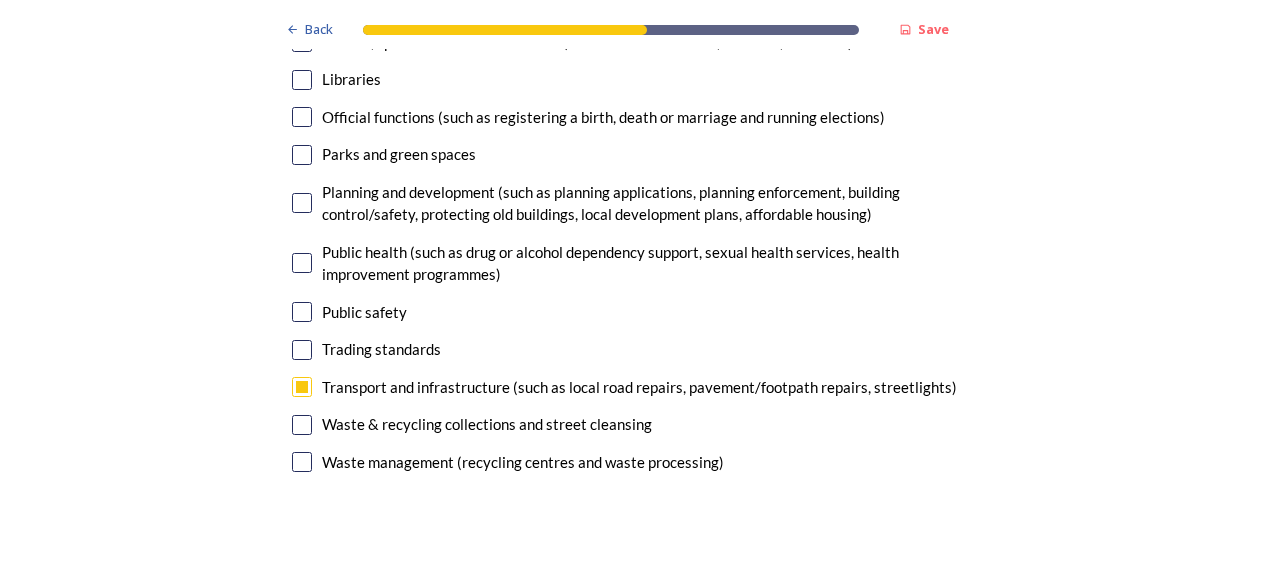 click at bounding box center [302, 425] 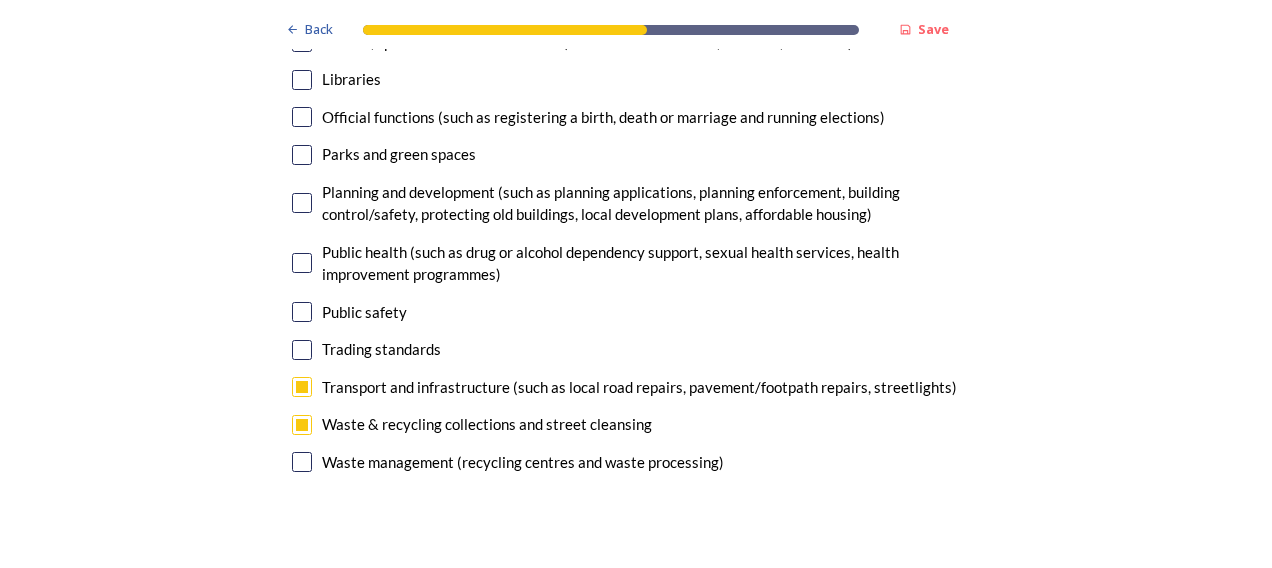 scroll, scrollTop: 4740, scrollLeft: 0, axis: vertical 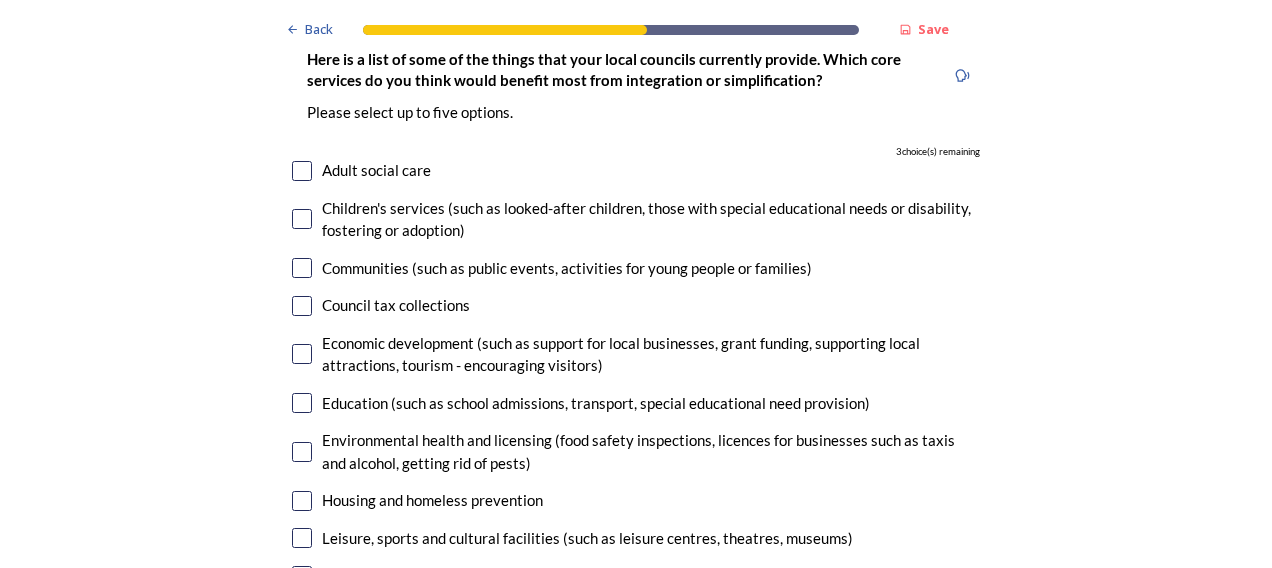 click at bounding box center [302, 171] 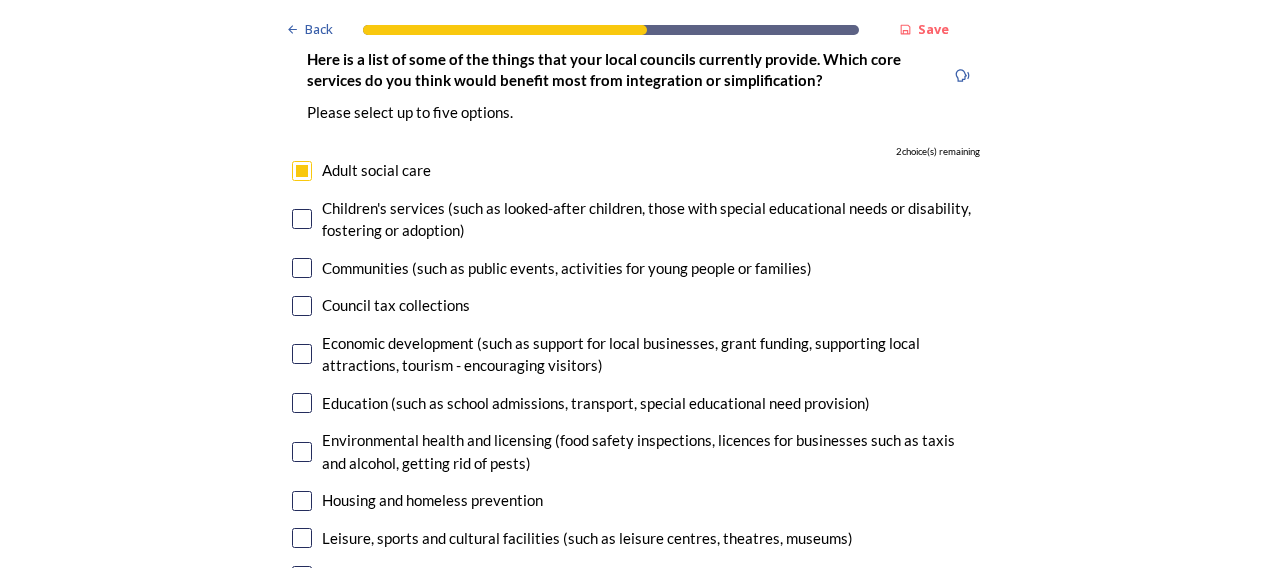click at bounding box center [302, 501] 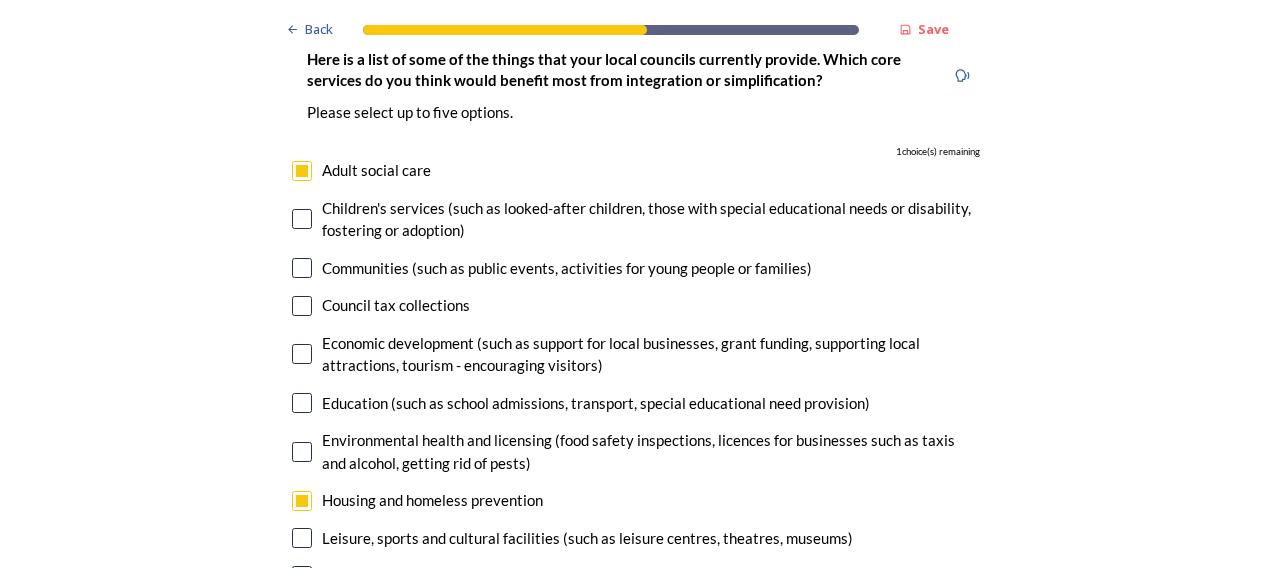 click at bounding box center [302, 354] 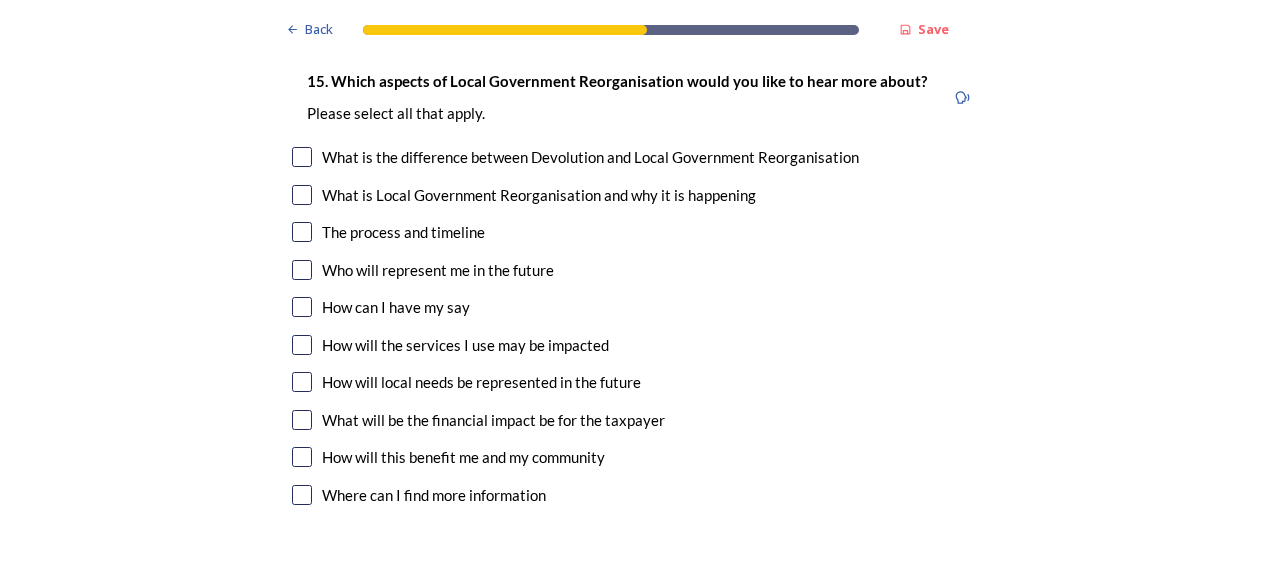scroll, scrollTop: 5753, scrollLeft: 0, axis: vertical 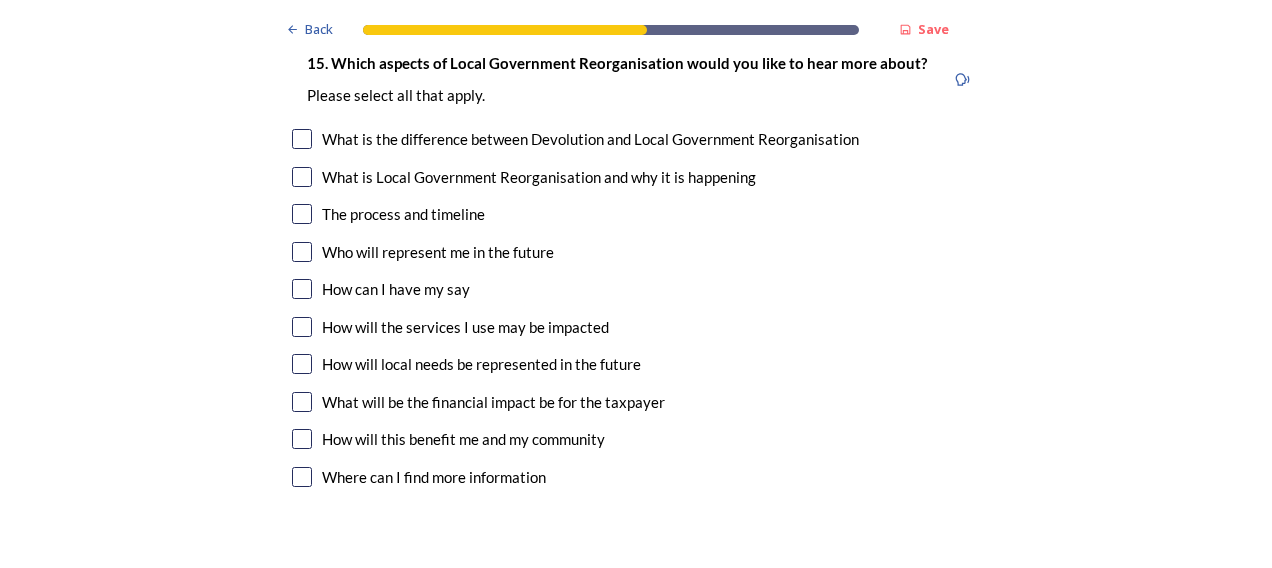 click at bounding box center (302, 177) 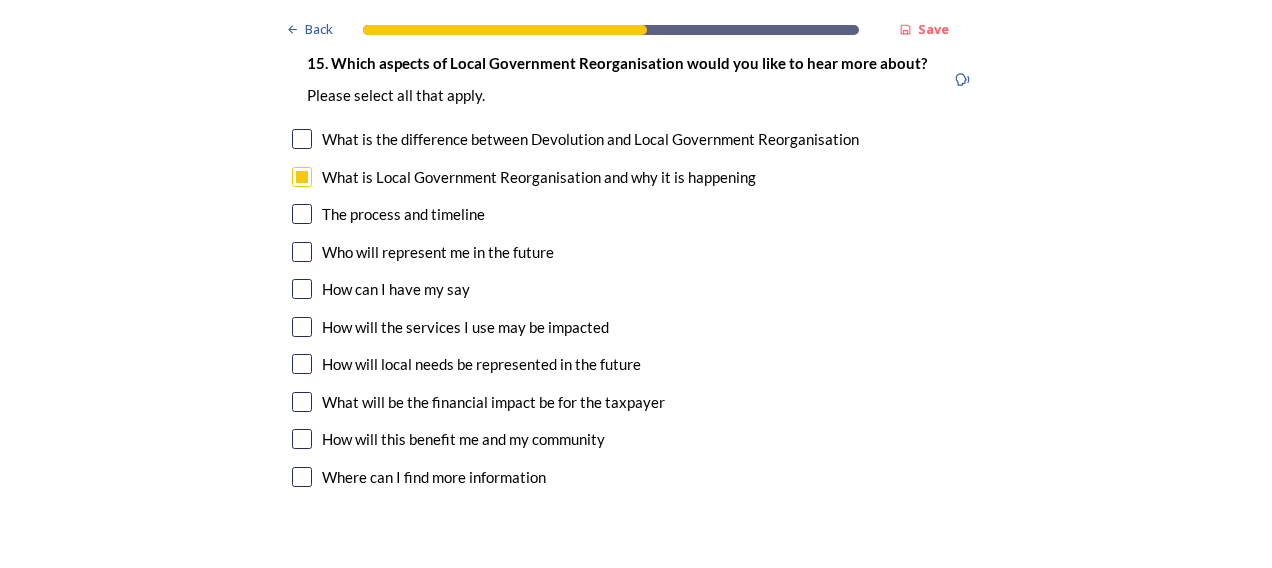 click at bounding box center [302, 252] 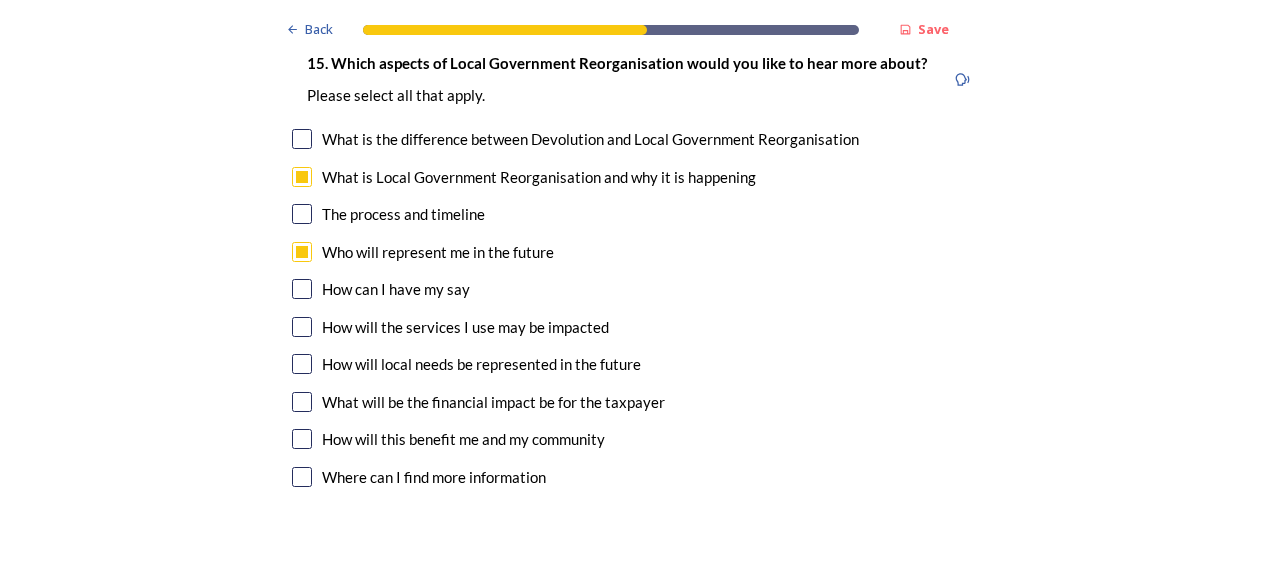 click at bounding box center (302, 364) 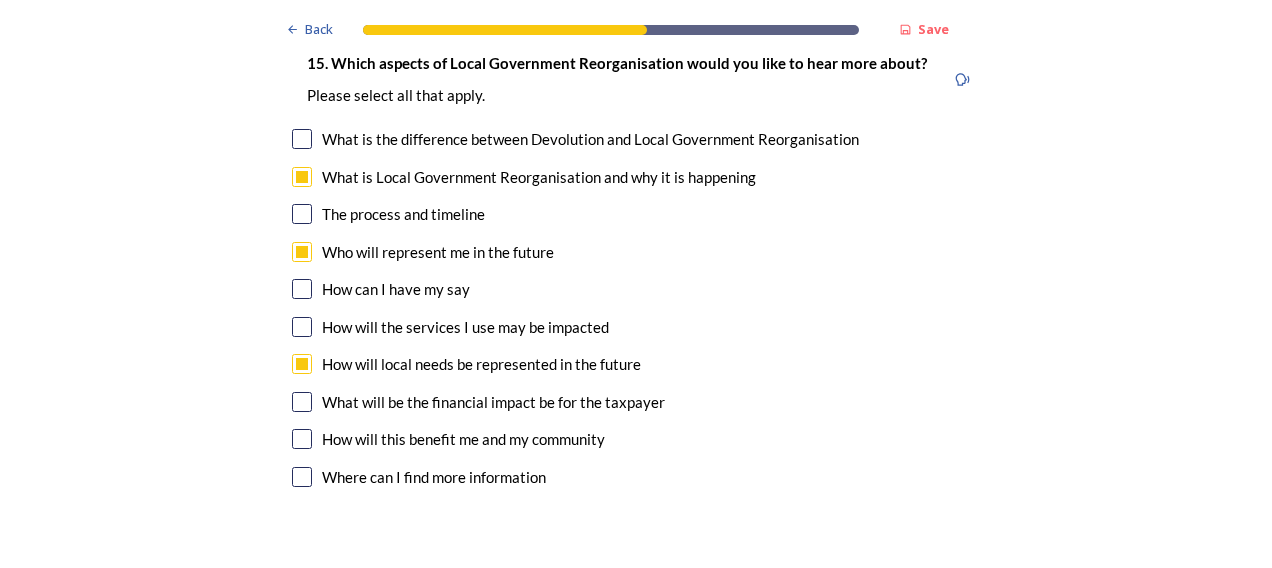 click at bounding box center (302, 439) 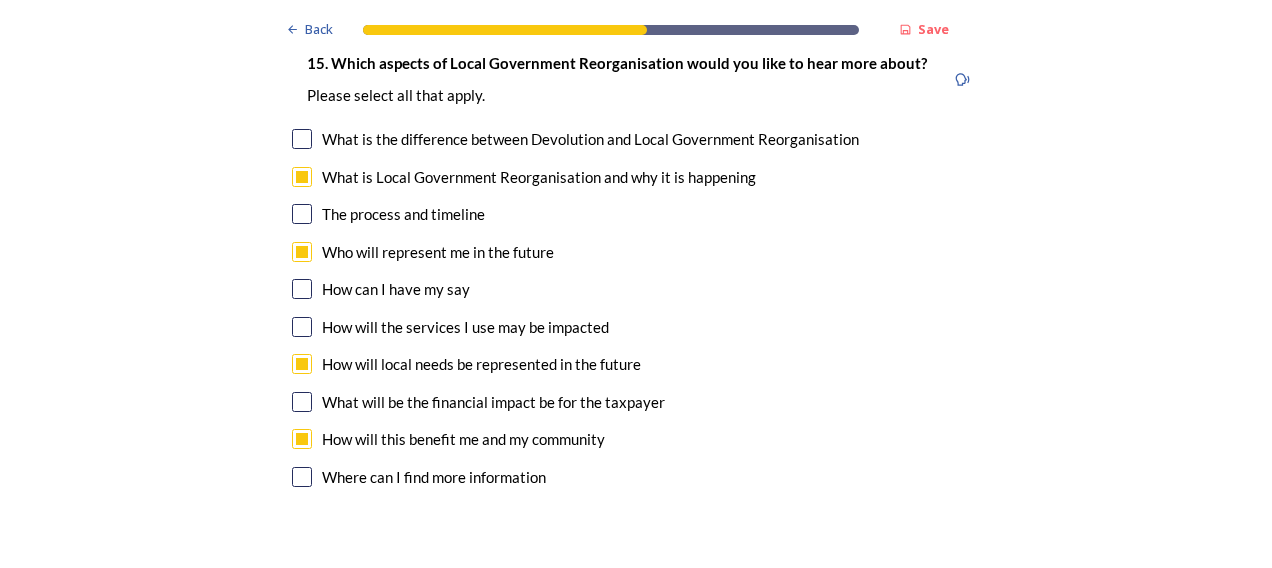 click at bounding box center [302, 289] 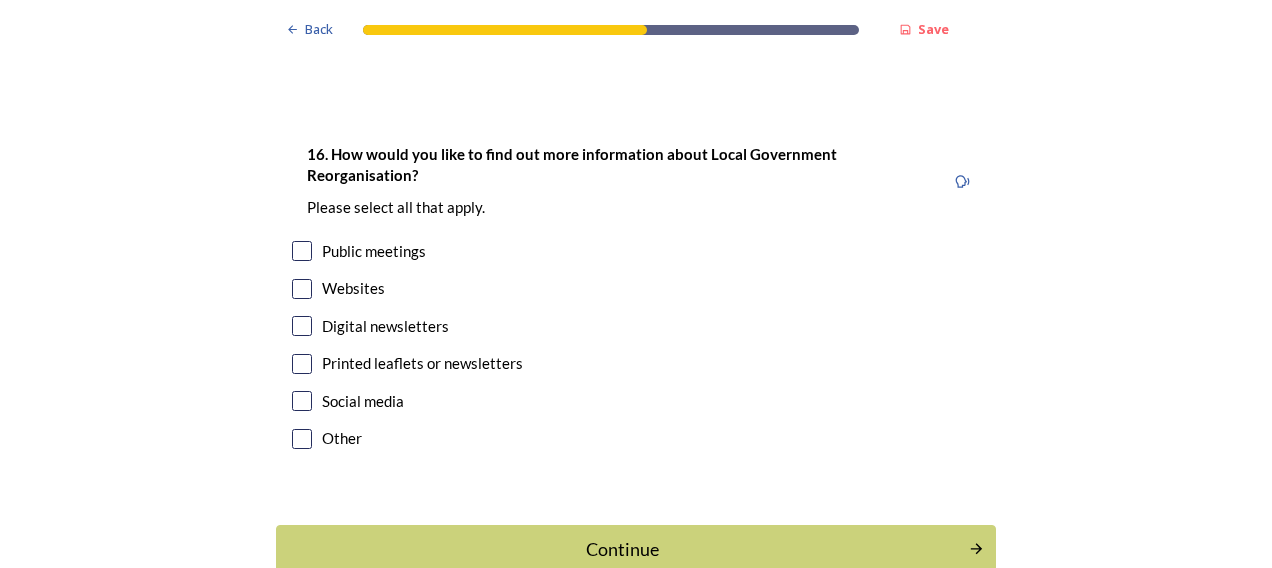 scroll, scrollTop: 6233, scrollLeft: 0, axis: vertical 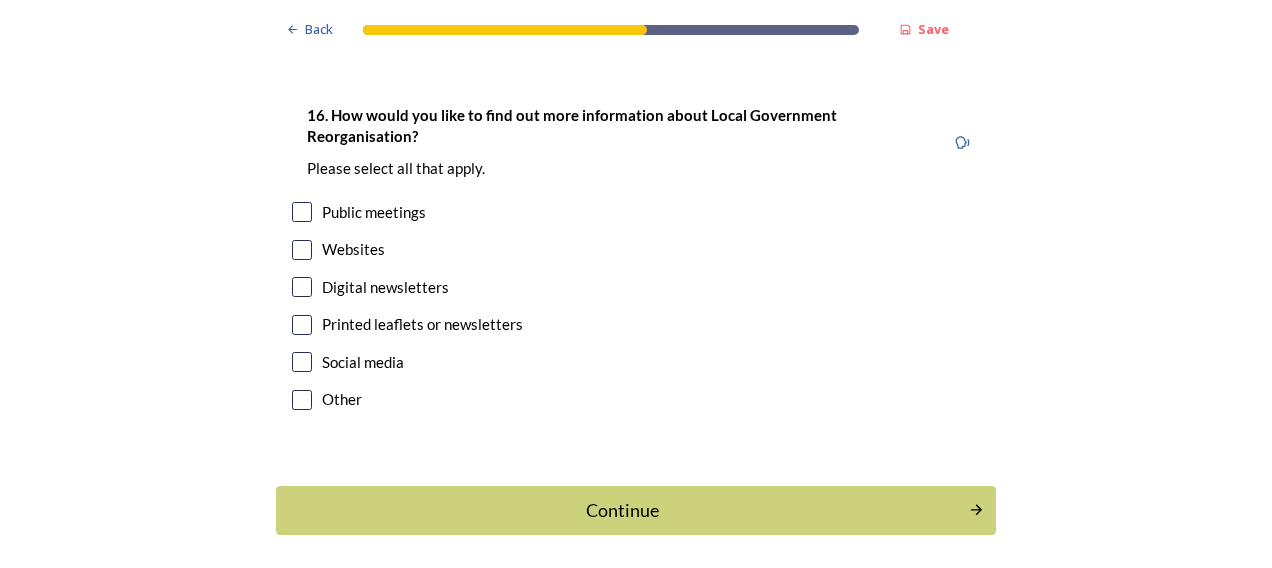 click at bounding box center [302, 325] 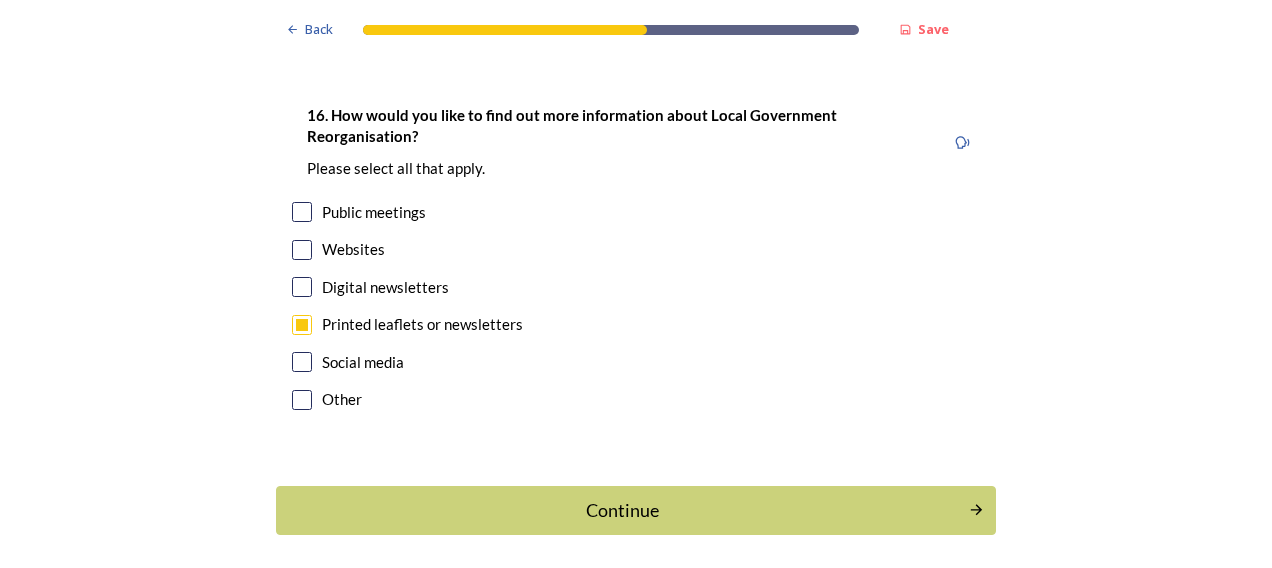 click at bounding box center (302, 362) 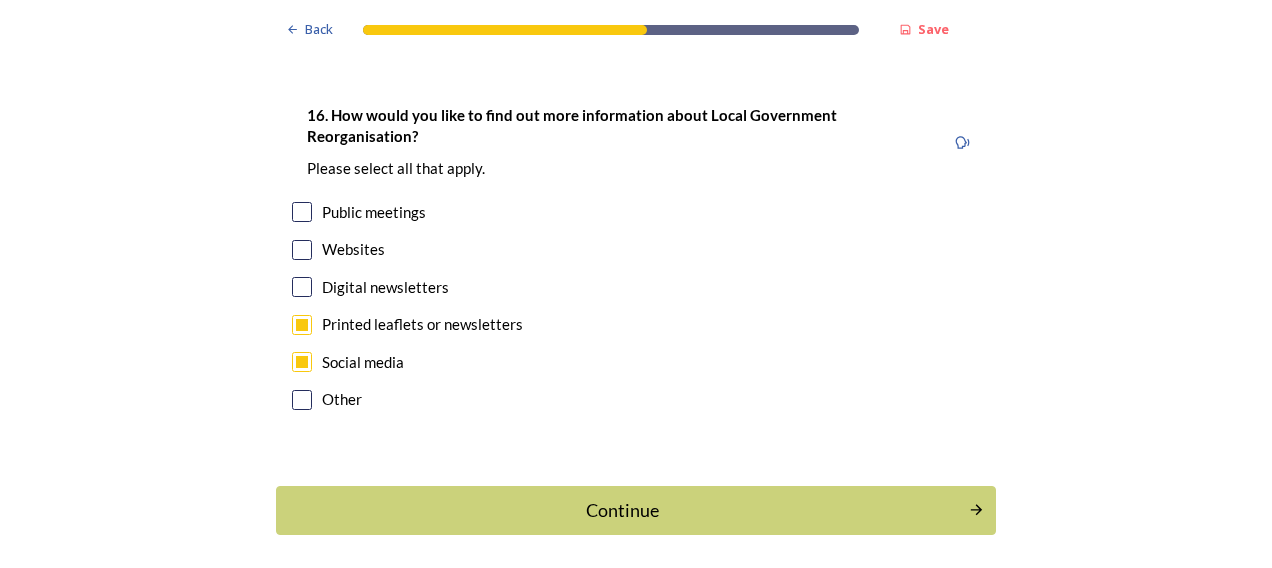 click at bounding box center [302, 212] 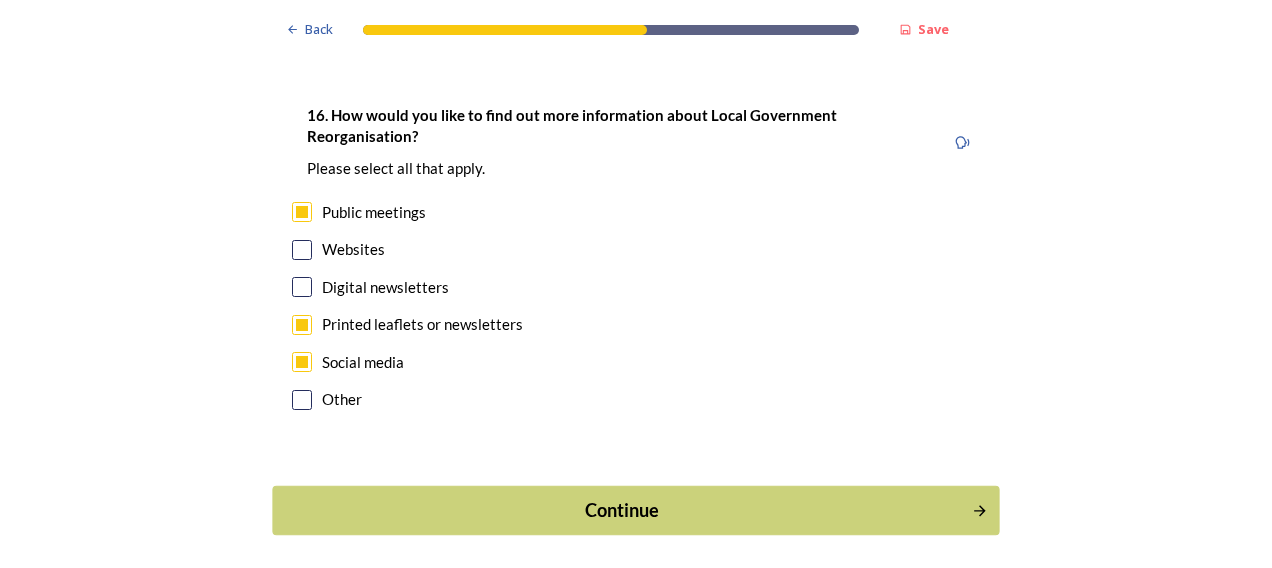 click on "Continue" at bounding box center (622, 510) 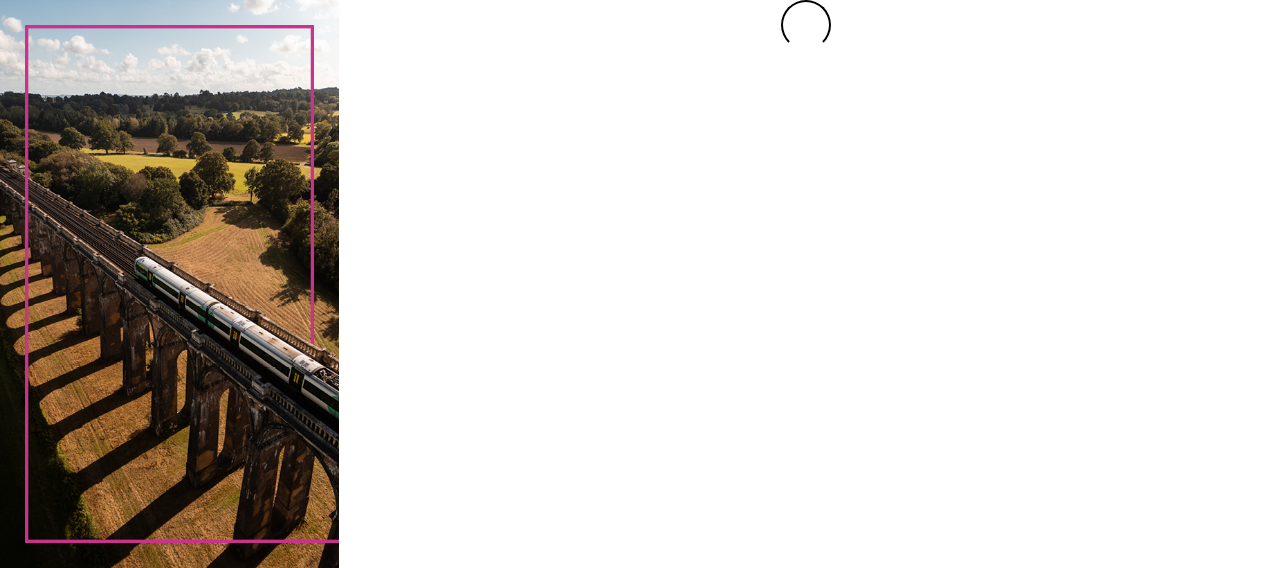 scroll, scrollTop: 0, scrollLeft: 0, axis: both 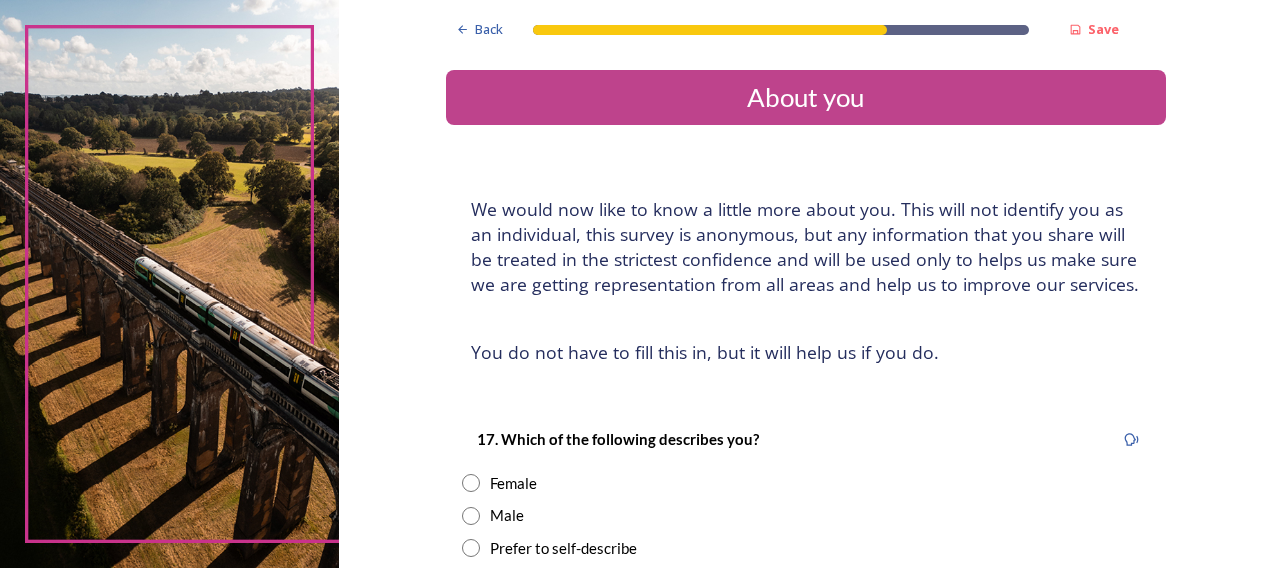 click at bounding box center (471, 483) 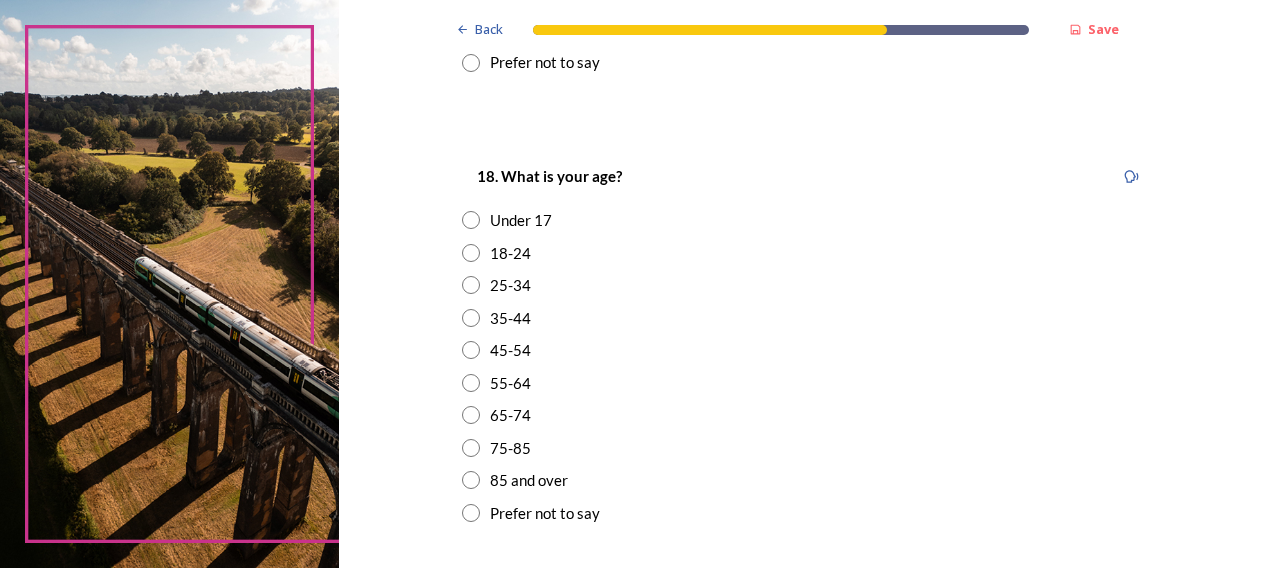 scroll, scrollTop: 520, scrollLeft: 0, axis: vertical 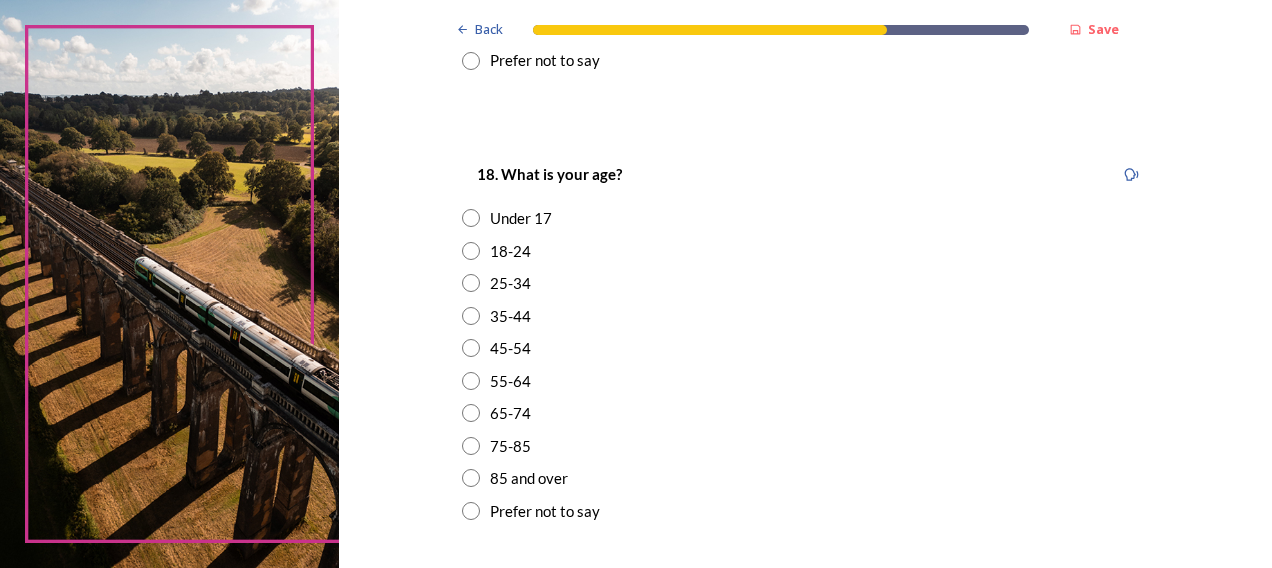 click at bounding box center (471, 381) 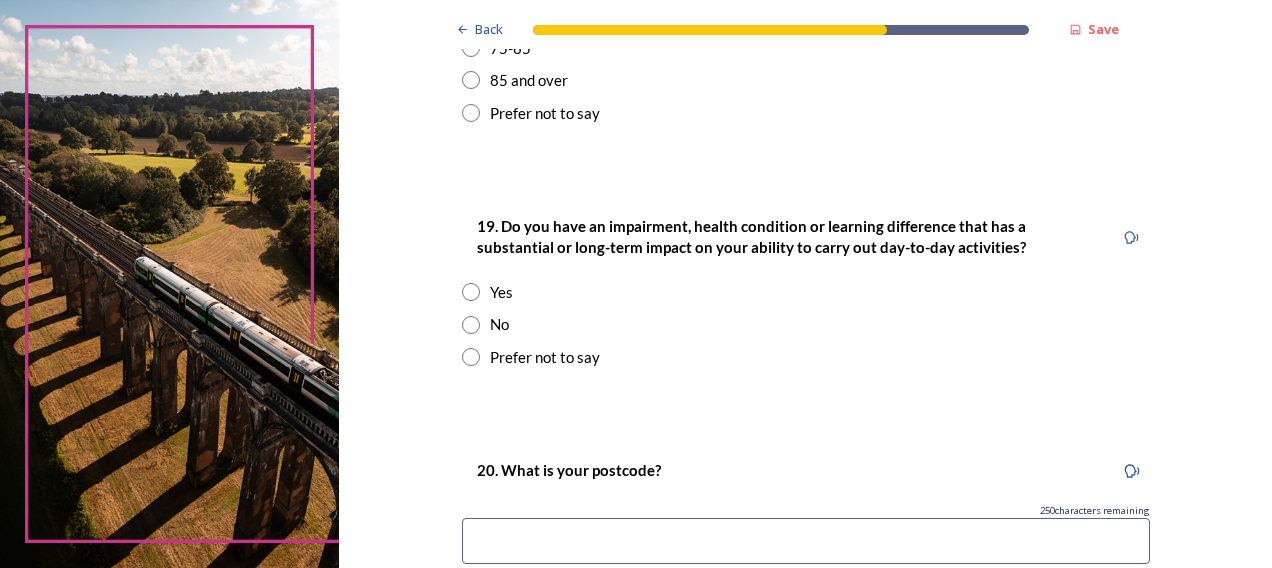 scroll, scrollTop: 920, scrollLeft: 0, axis: vertical 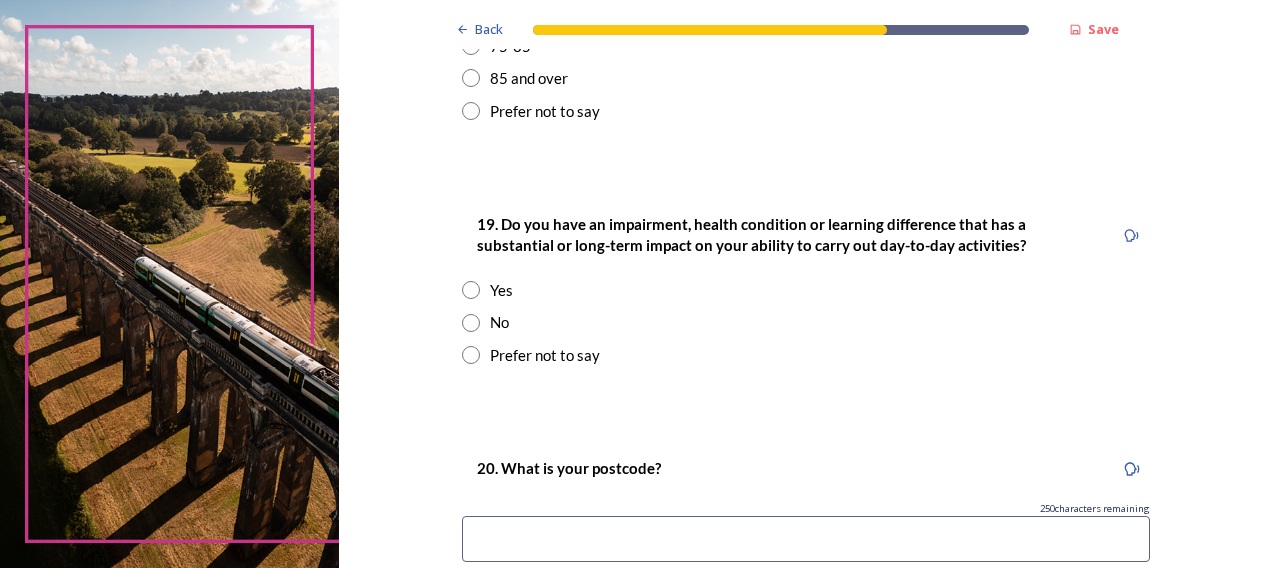 click at bounding box center [471, 323] 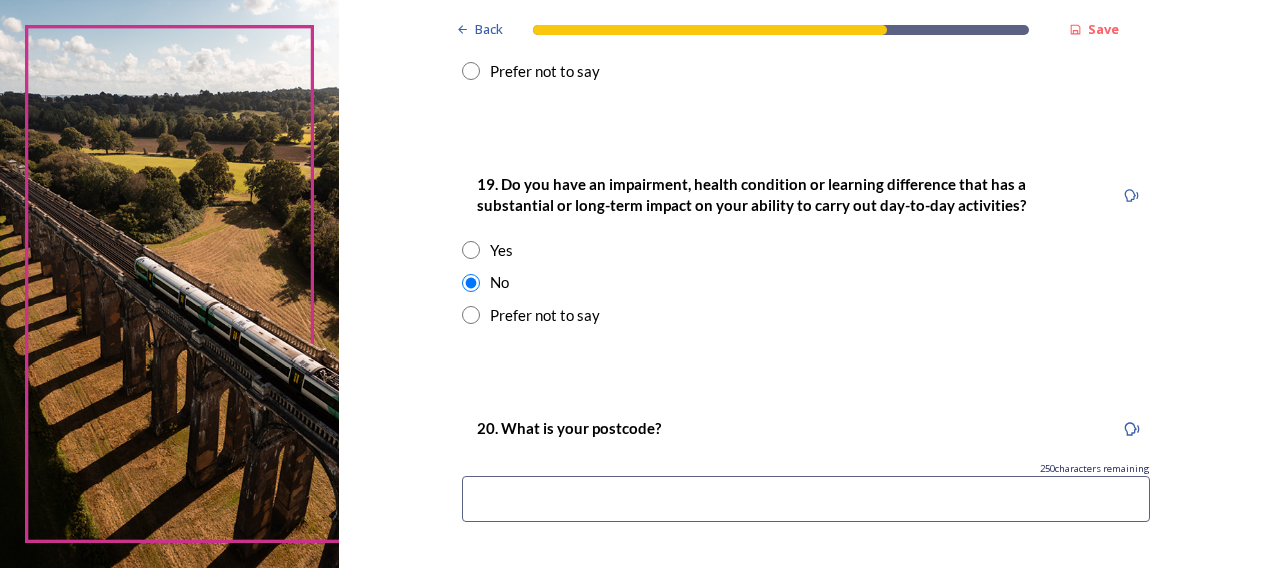 scroll, scrollTop: 1013, scrollLeft: 0, axis: vertical 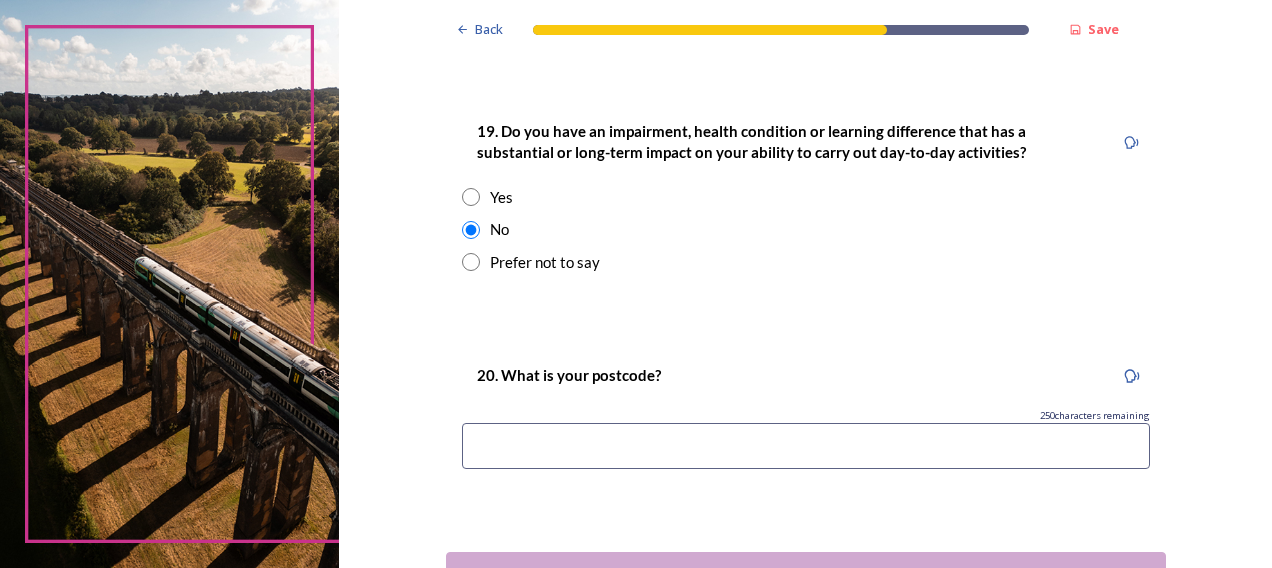 click at bounding box center (806, 446) 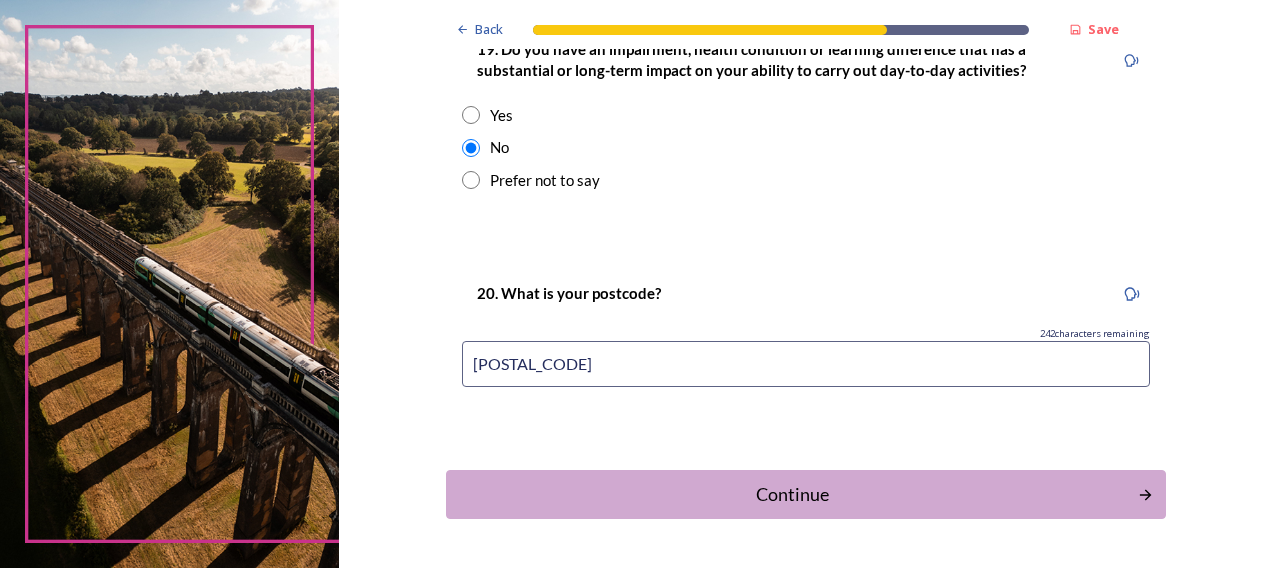 scroll, scrollTop: 1133, scrollLeft: 0, axis: vertical 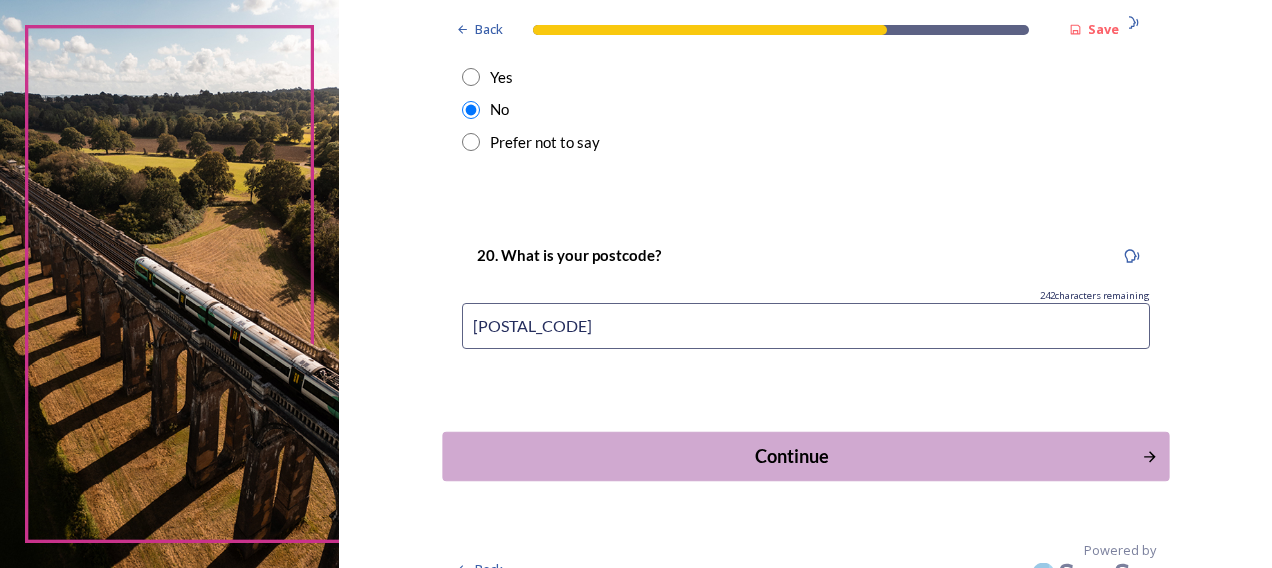 type on "[POSTAL_CODE]" 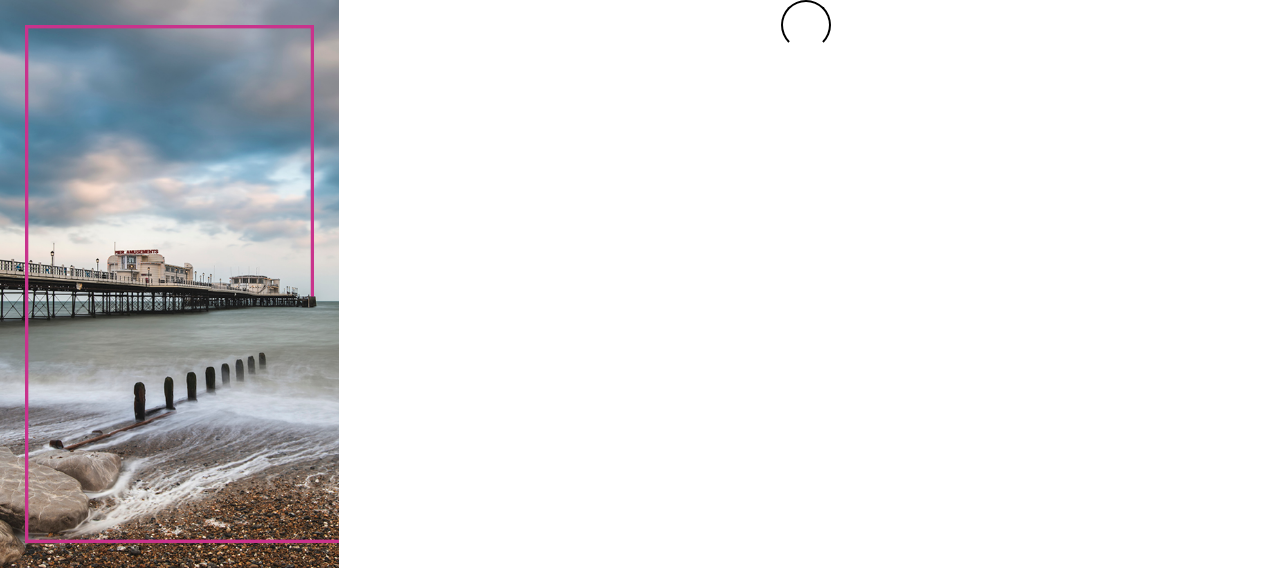 scroll, scrollTop: 0, scrollLeft: 0, axis: both 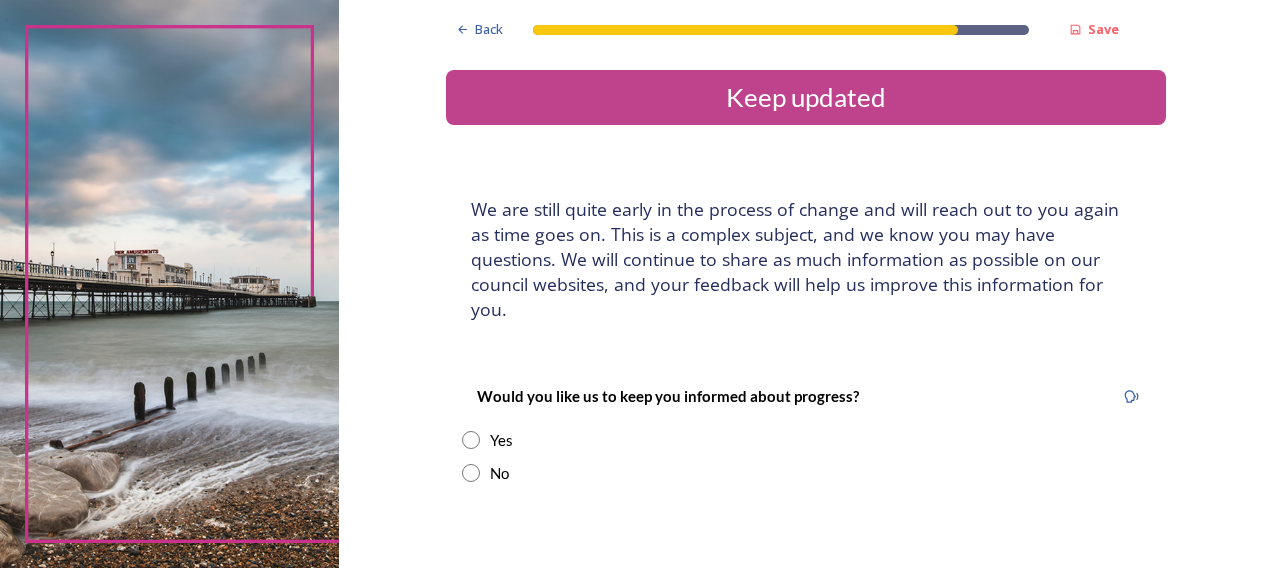 click at bounding box center [471, 440] 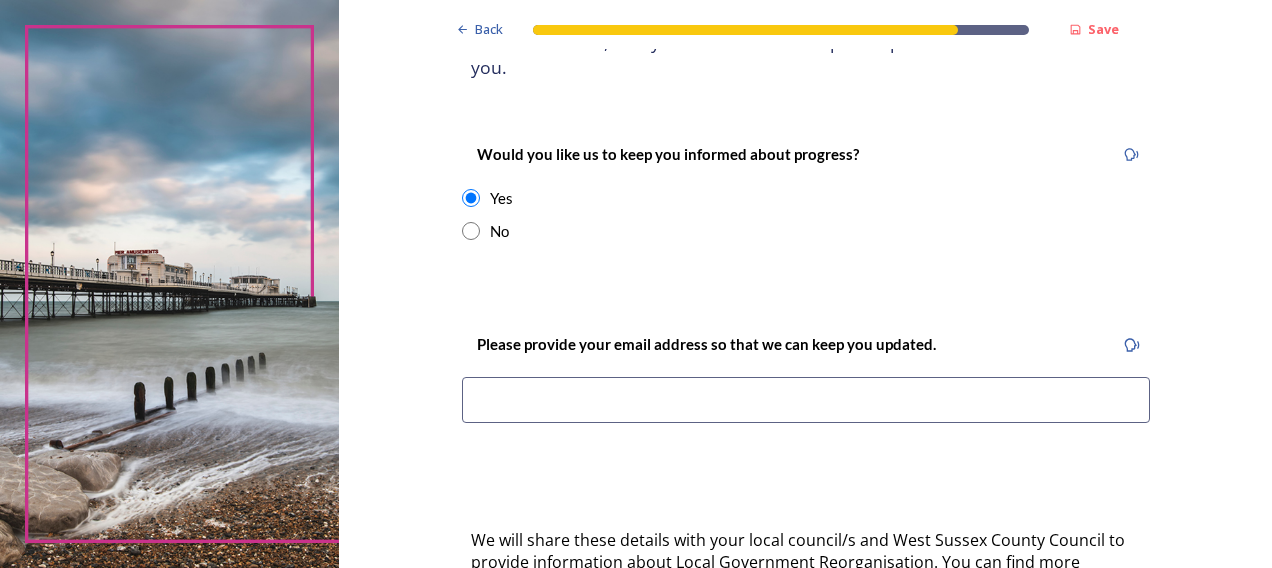 scroll, scrollTop: 280, scrollLeft: 0, axis: vertical 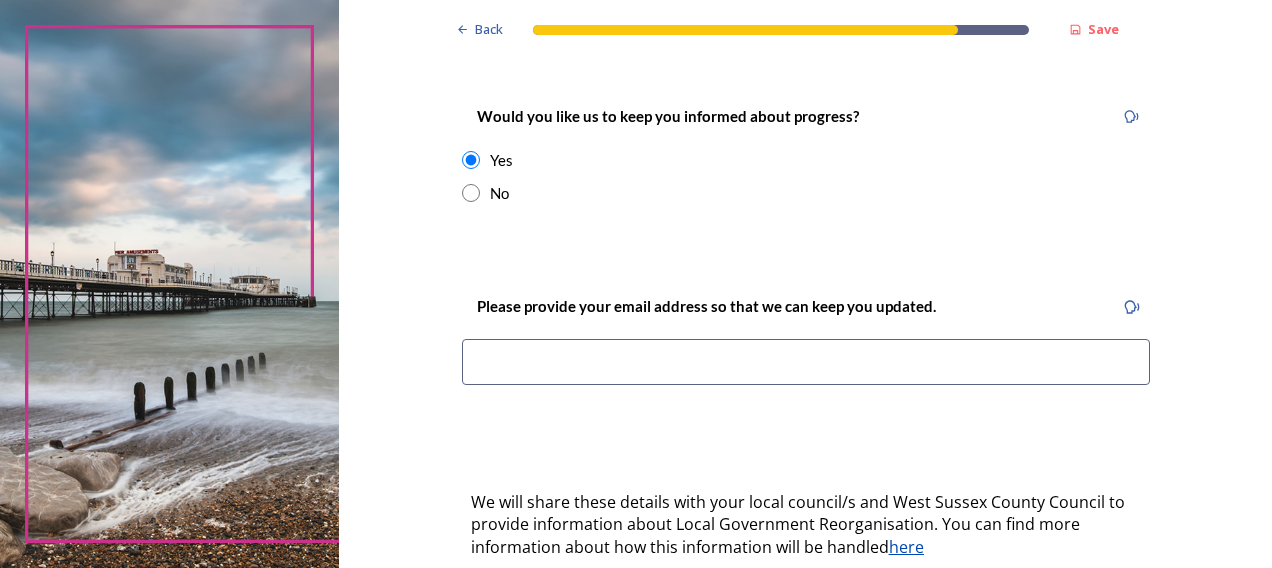 click at bounding box center (806, 362) 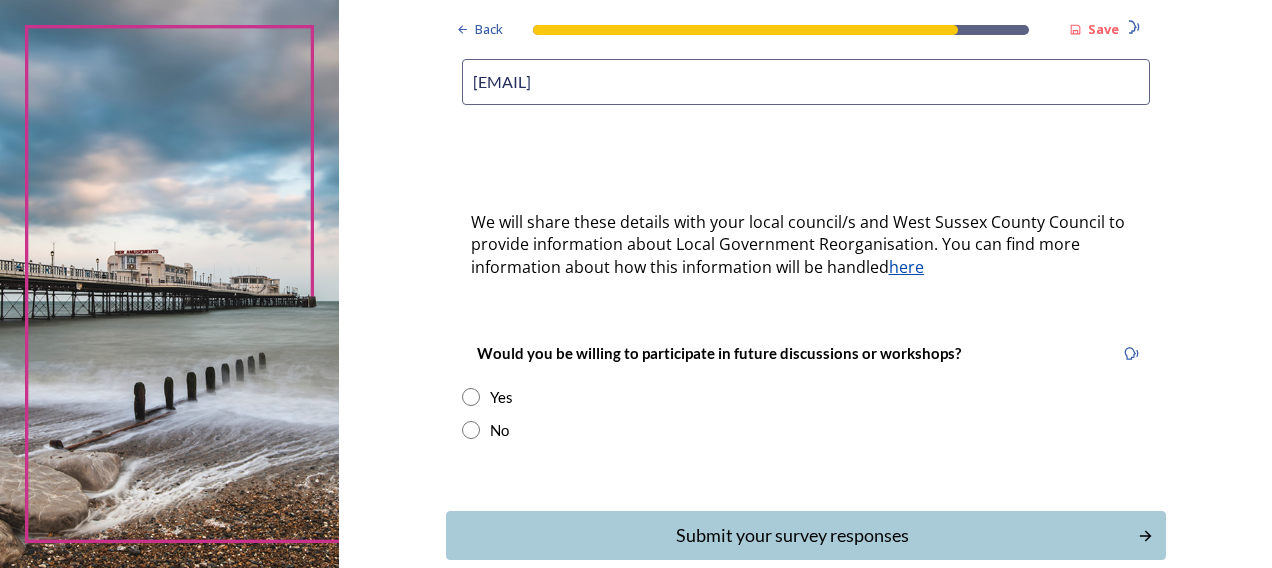scroll, scrollTop: 600, scrollLeft: 0, axis: vertical 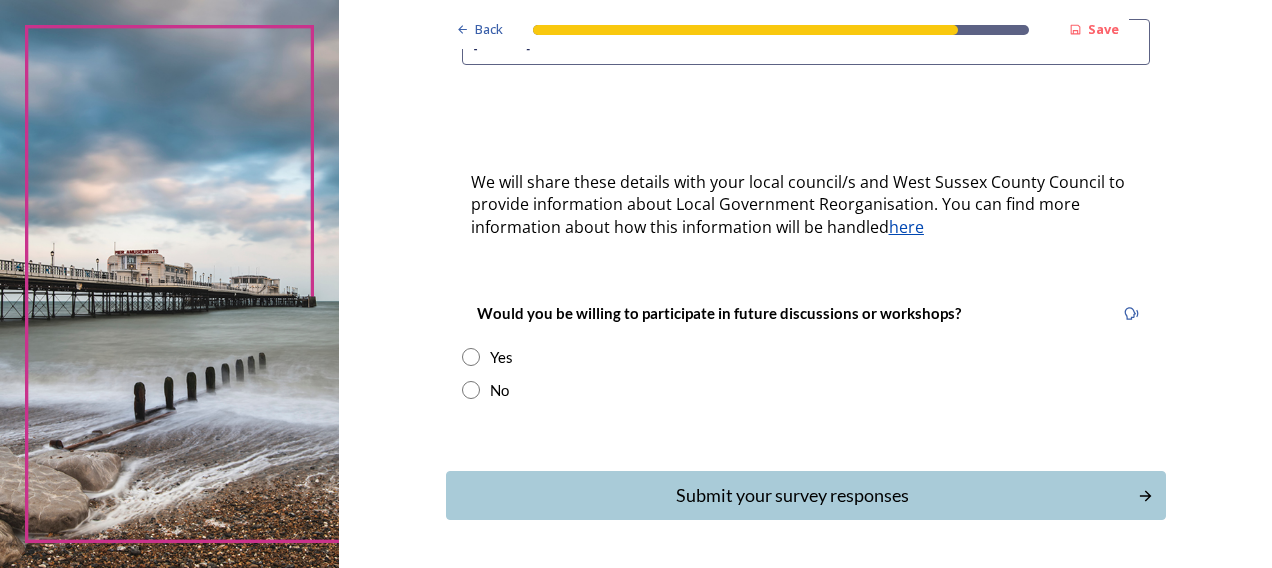 click at bounding box center [471, 357] 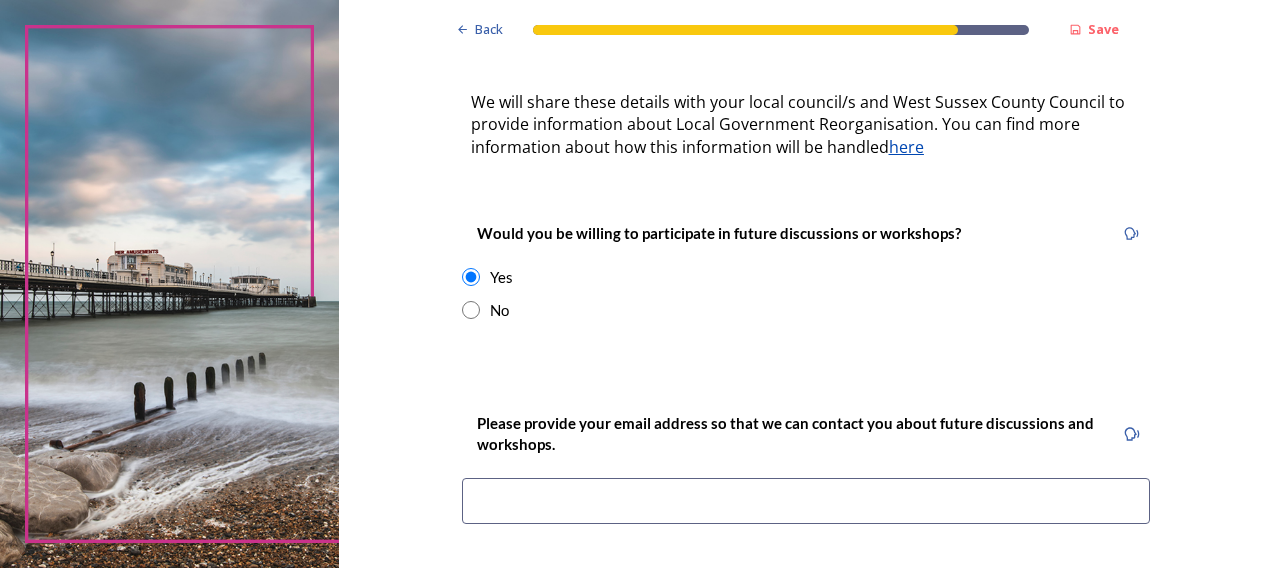 scroll, scrollTop: 720, scrollLeft: 0, axis: vertical 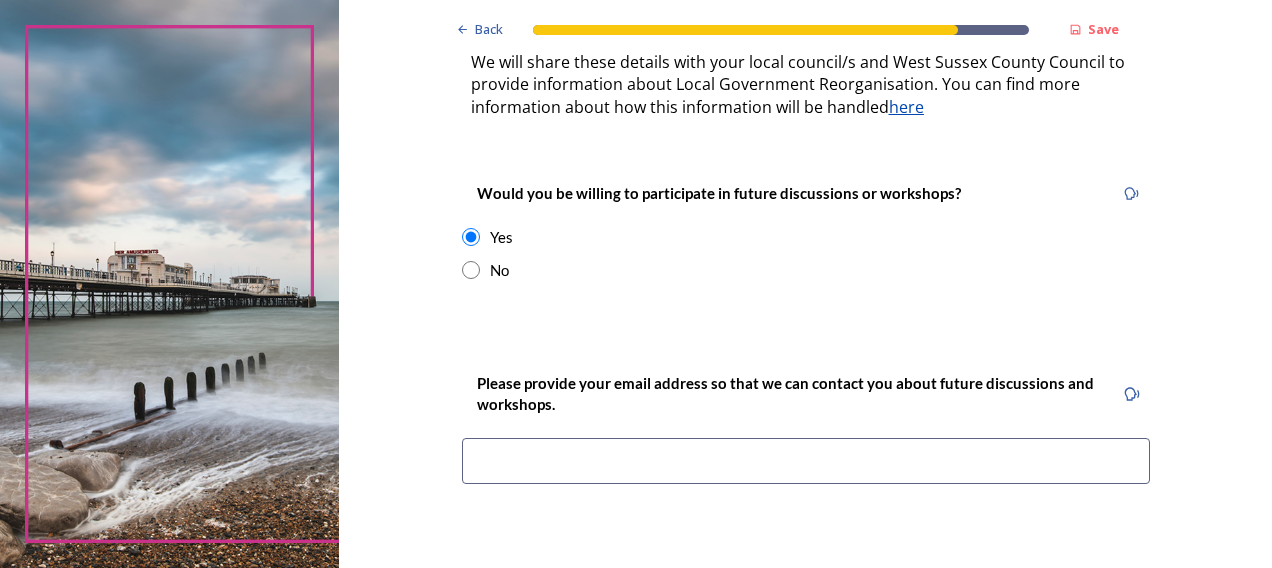 click at bounding box center (806, 461) 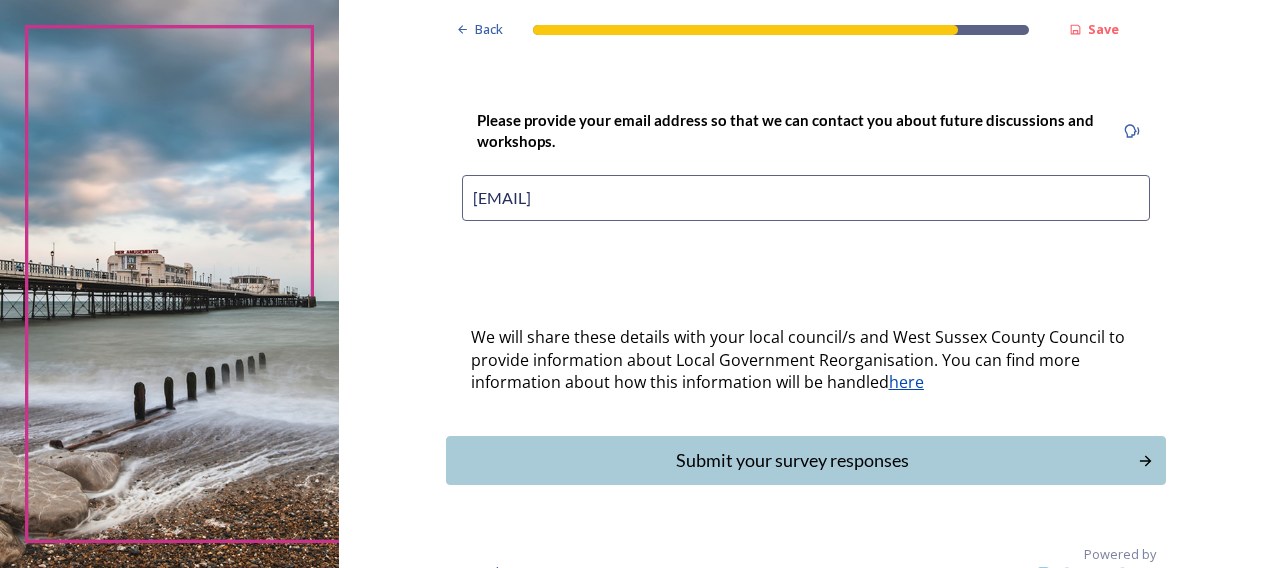 scroll, scrollTop: 989, scrollLeft: 0, axis: vertical 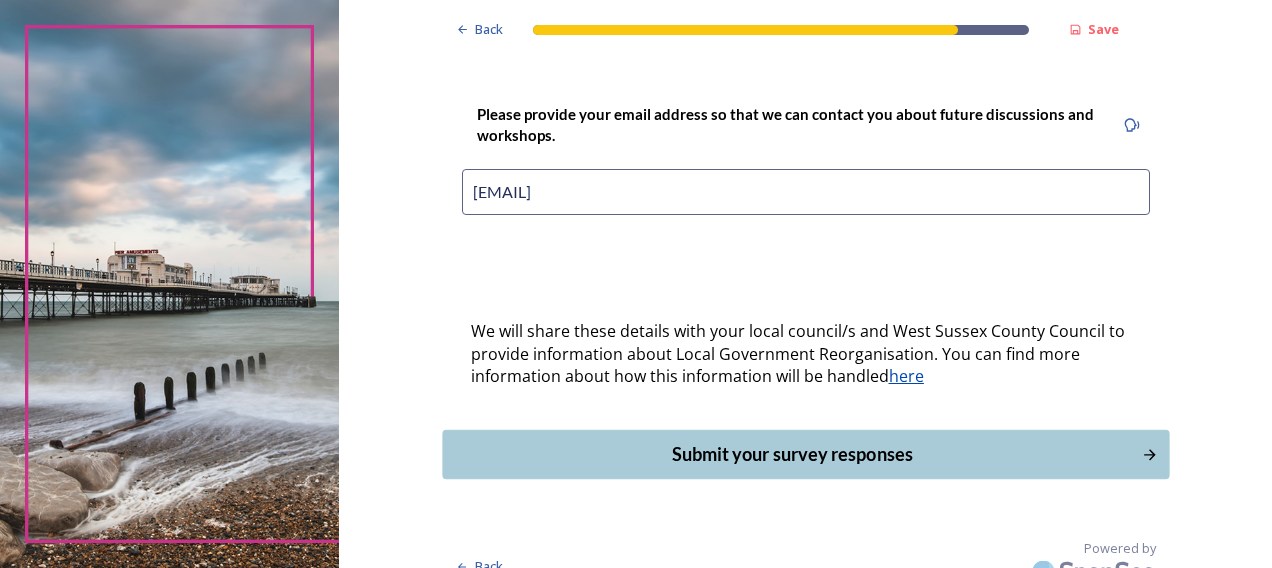 click on "Submit your survey responses" at bounding box center [791, 454] 